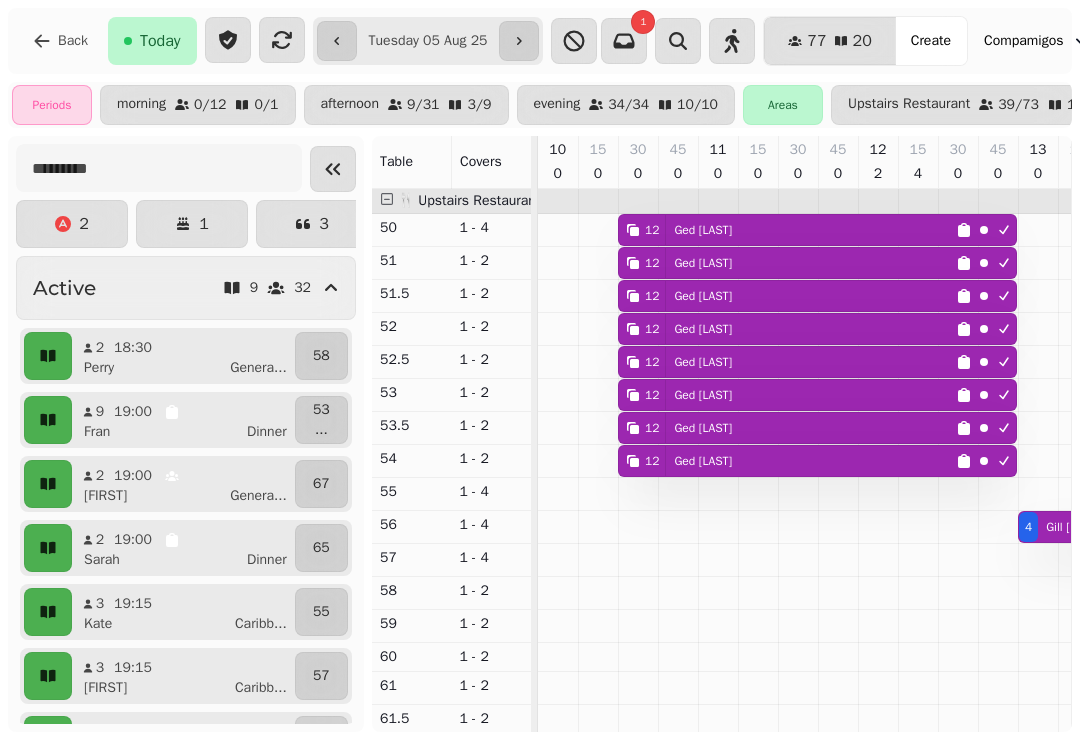 scroll, scrollTop: 0, scrollLeft: 0, axis: both 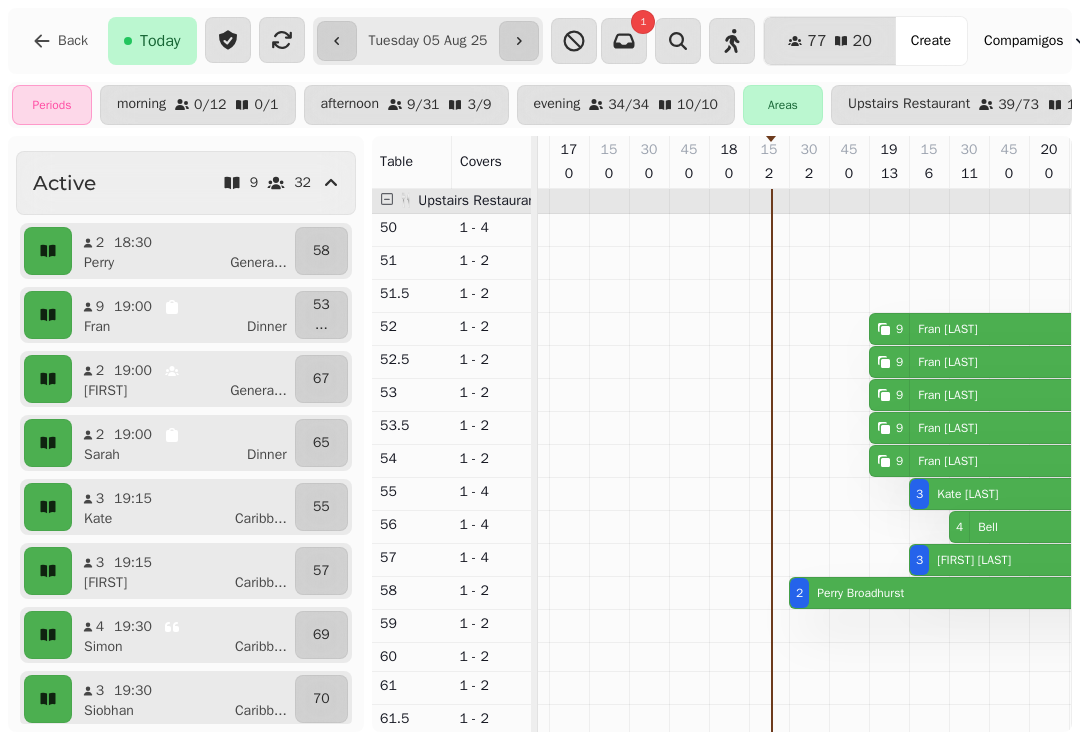 click on "2 18:30 [FIRST] [LAST]" at bounding box center [183, 251] 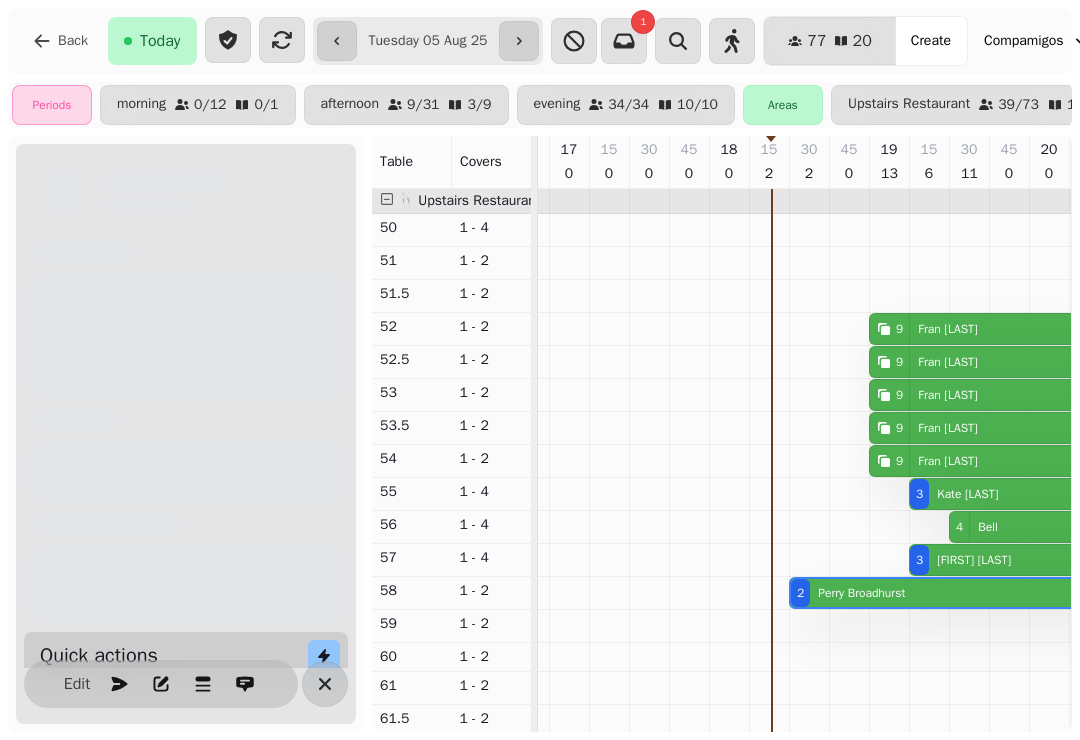 scroll, scrollTop: 0, scrollLeft: 1347, axis: horizontal 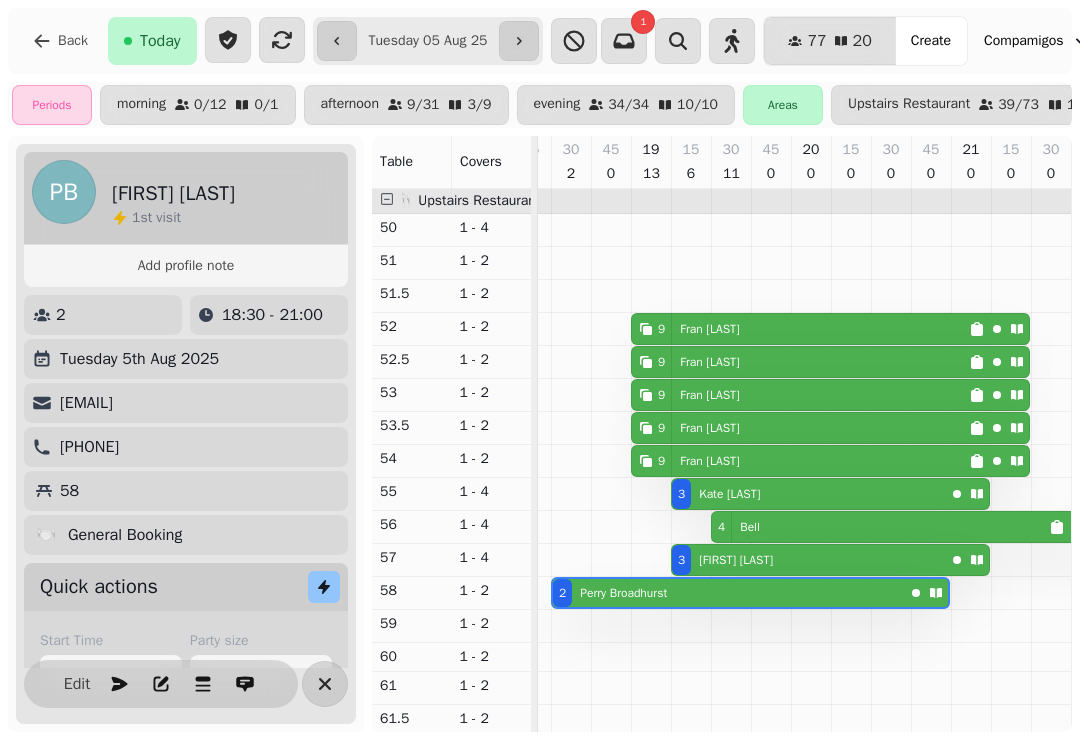 click 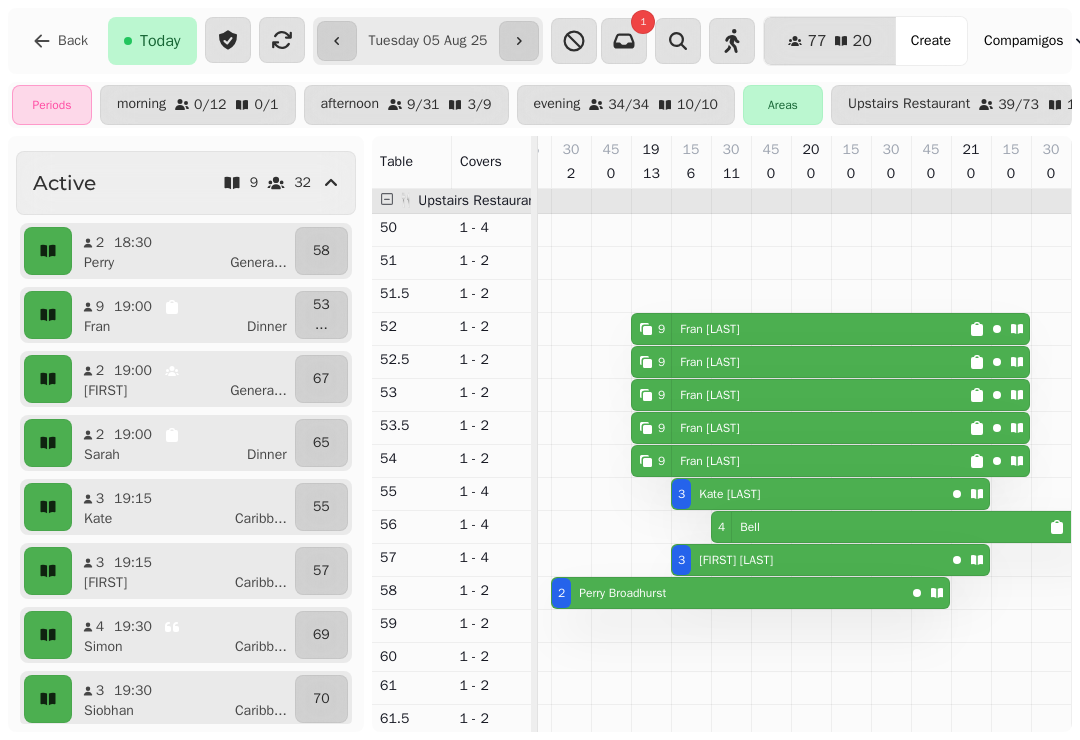click 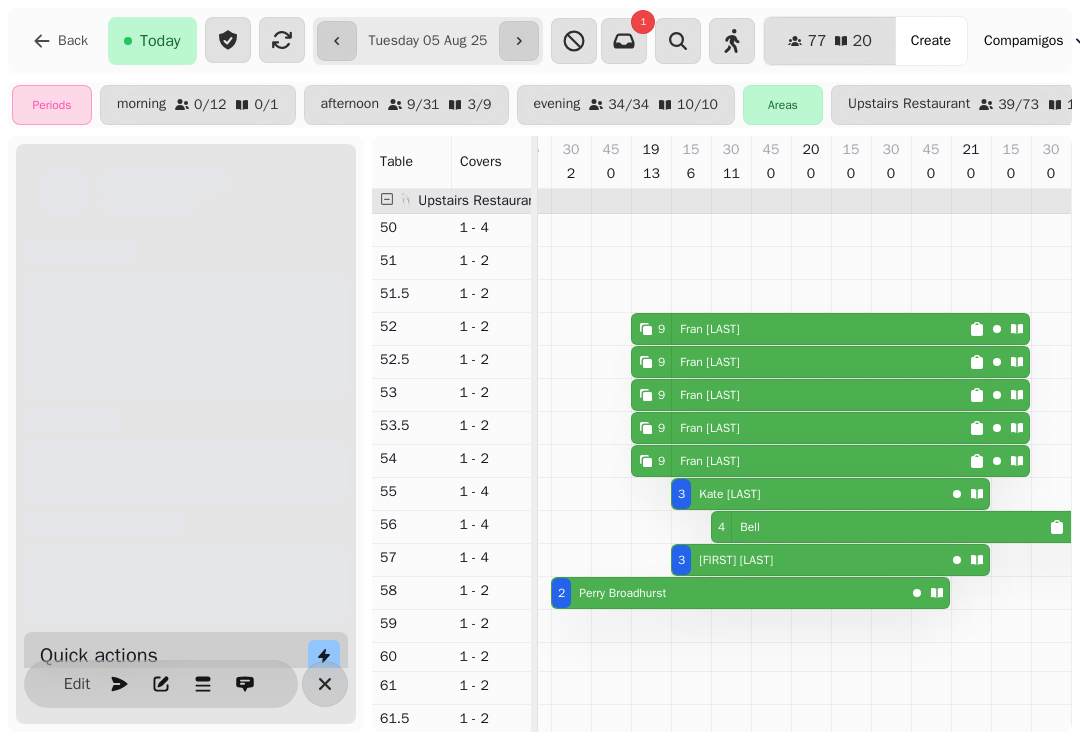 scroll, scrollTop: 0, scrollLeft: 1387, axis: horizontal 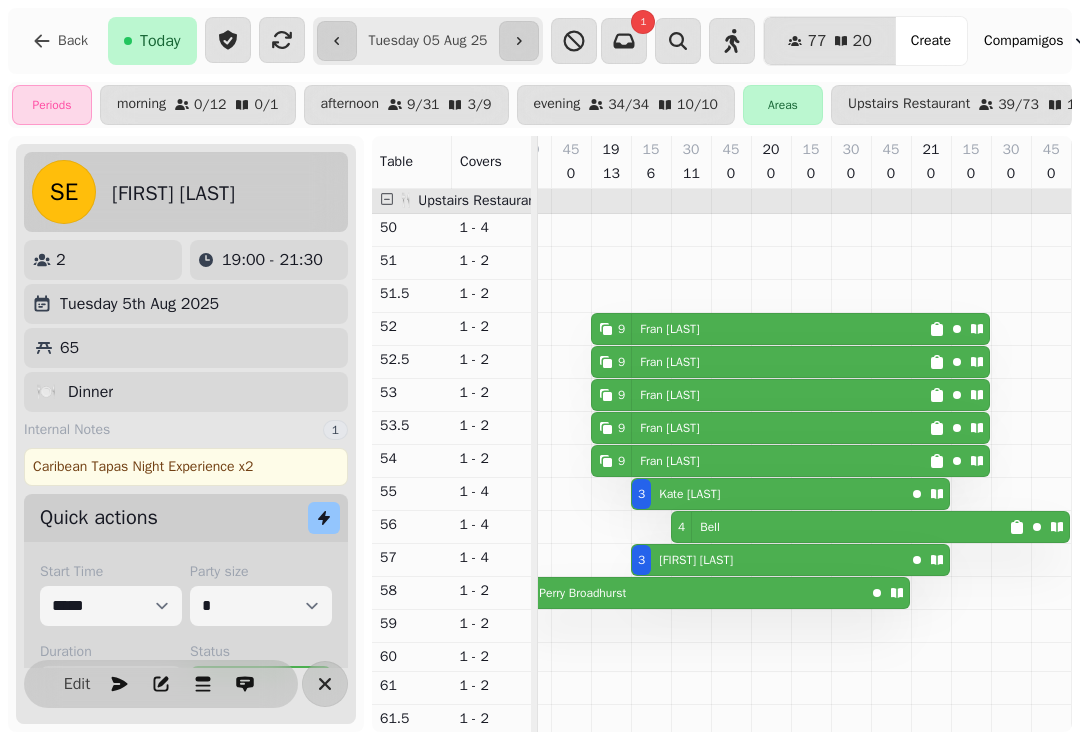 click 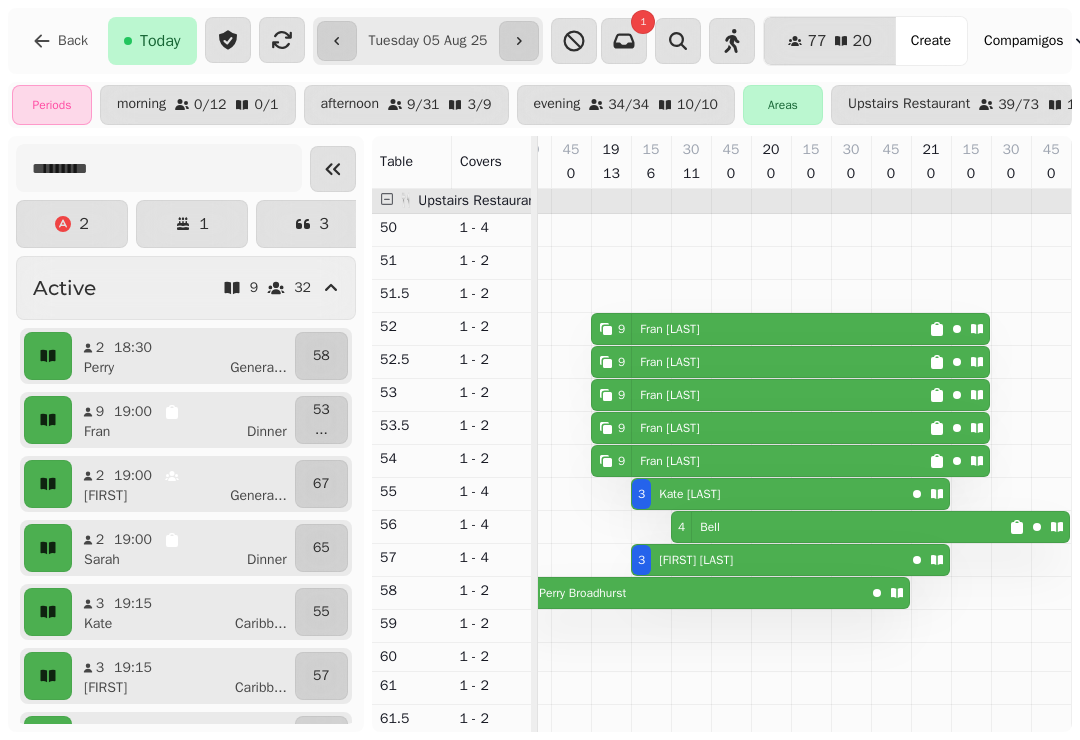 scroll, scrollTop: 0, scrollLeft: 0, axis: both 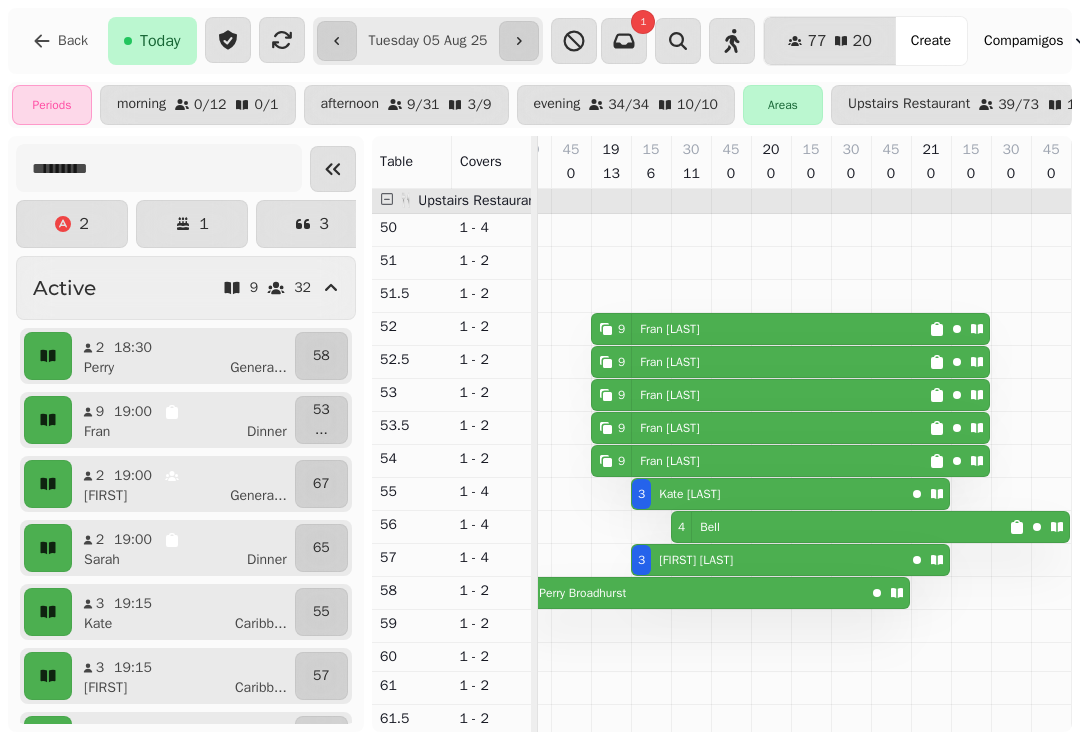 click on "2 18:30 [FIRST] [LAST]" at bounding box center (183, 356) 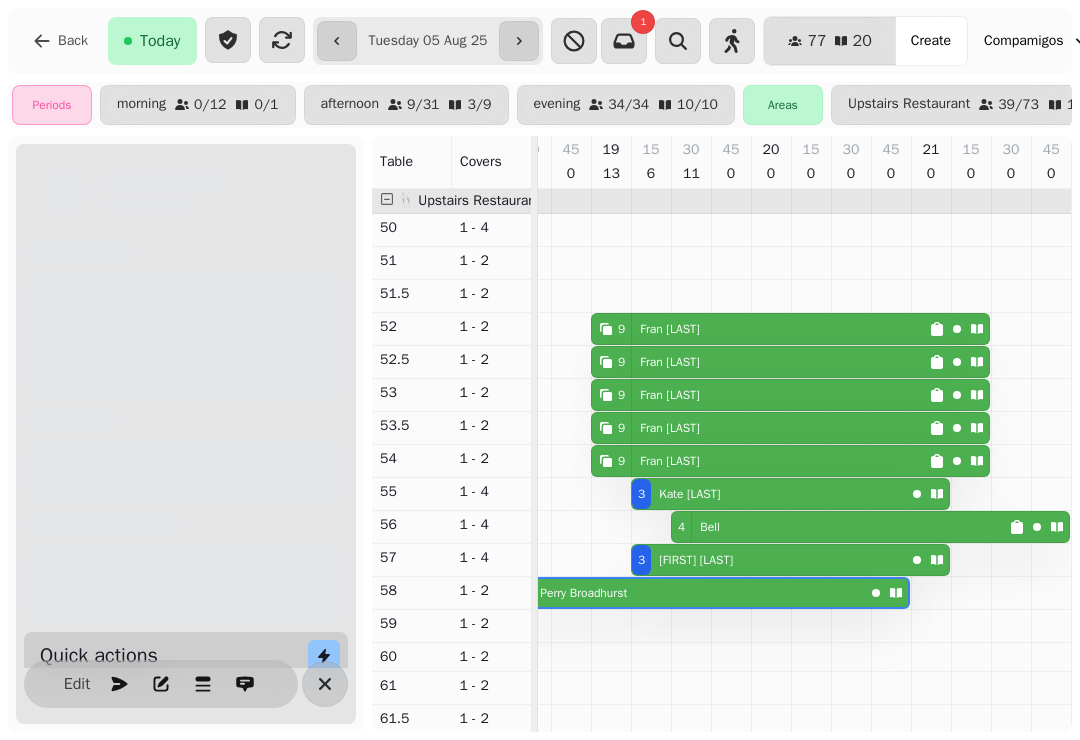 scroll, scrollTop: 0, scrollLeft: 1347, axis: horizontal 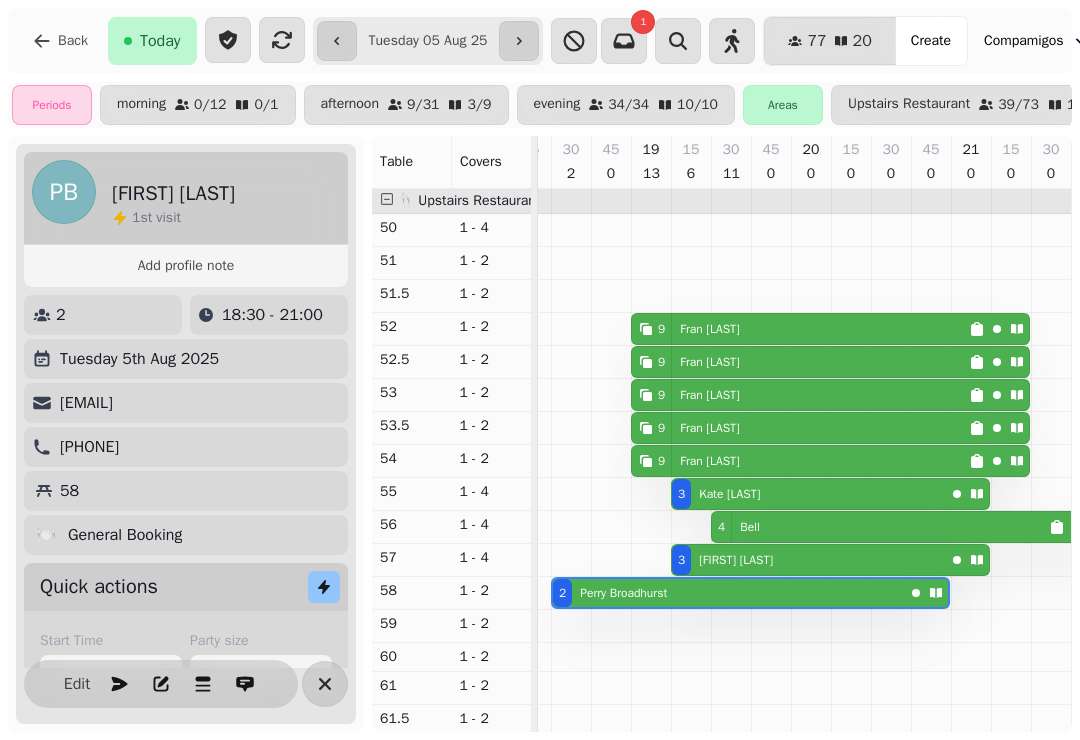 click 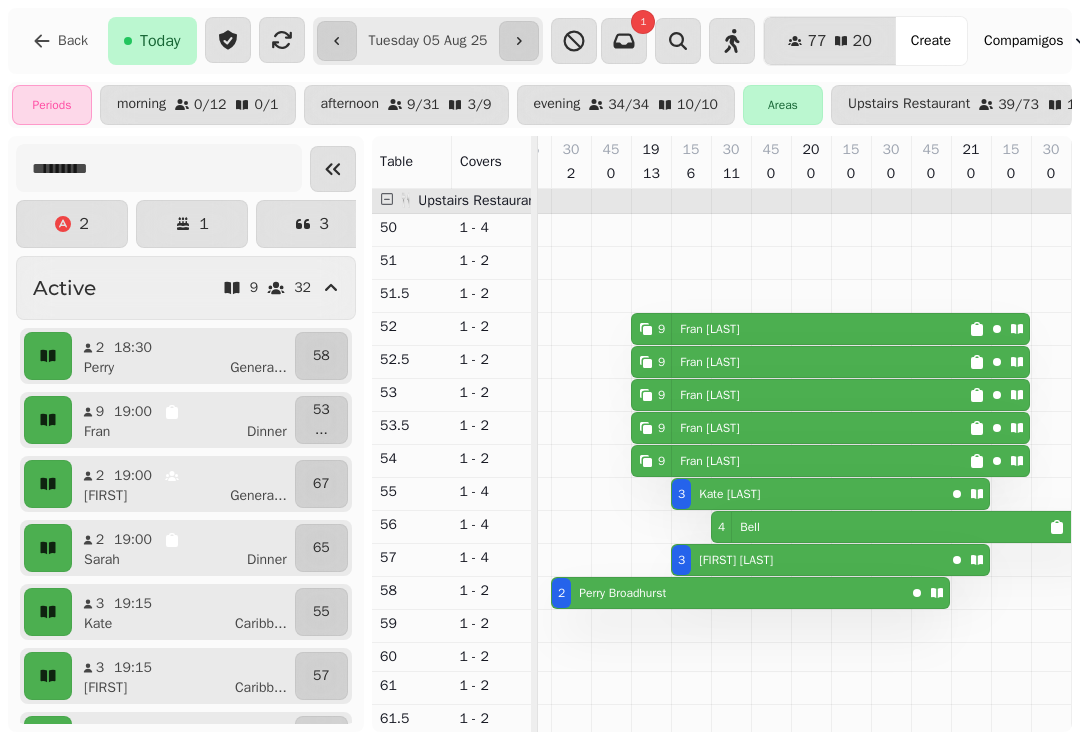 scroll, scrollTop: 0, scrollLeft: 0, axis: both 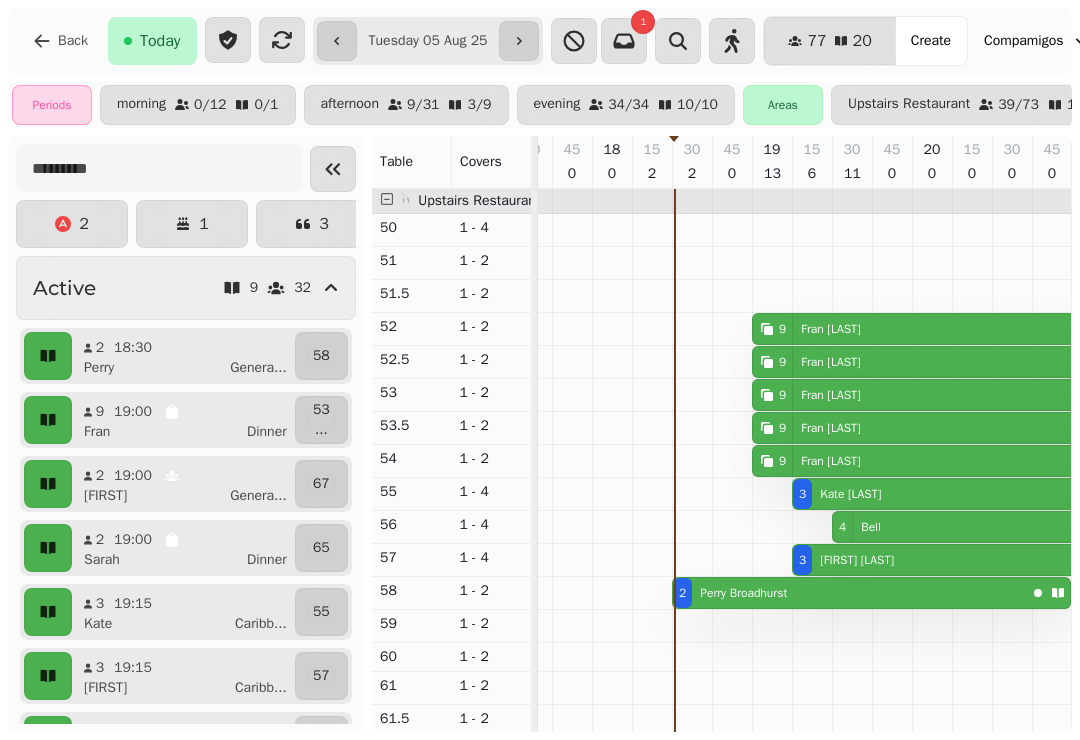 click 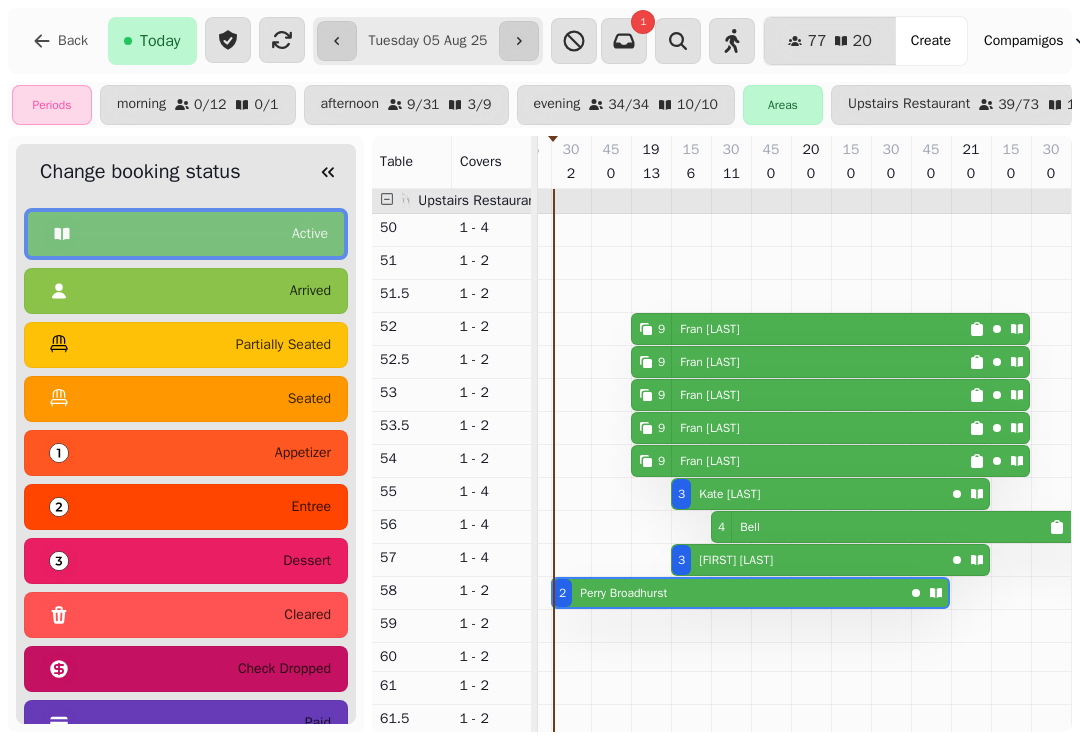click on "seated" at bounding box center [186, 399] 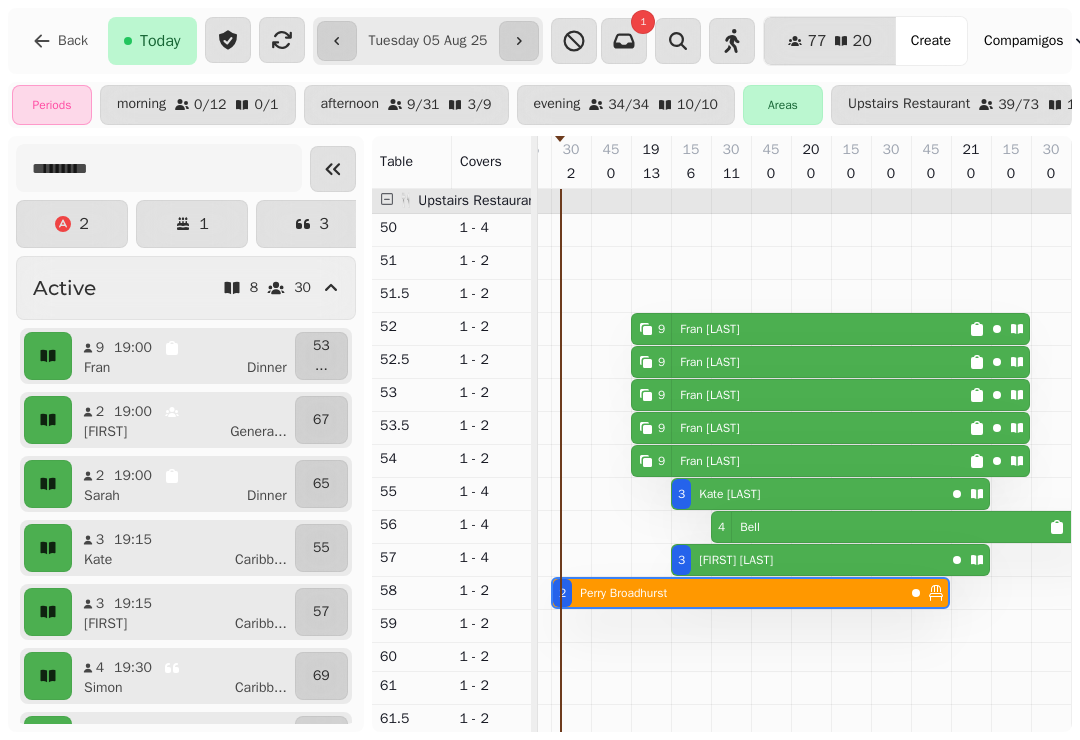 click on "[FIRST] [LAST]" at bounding box center (623, 593) 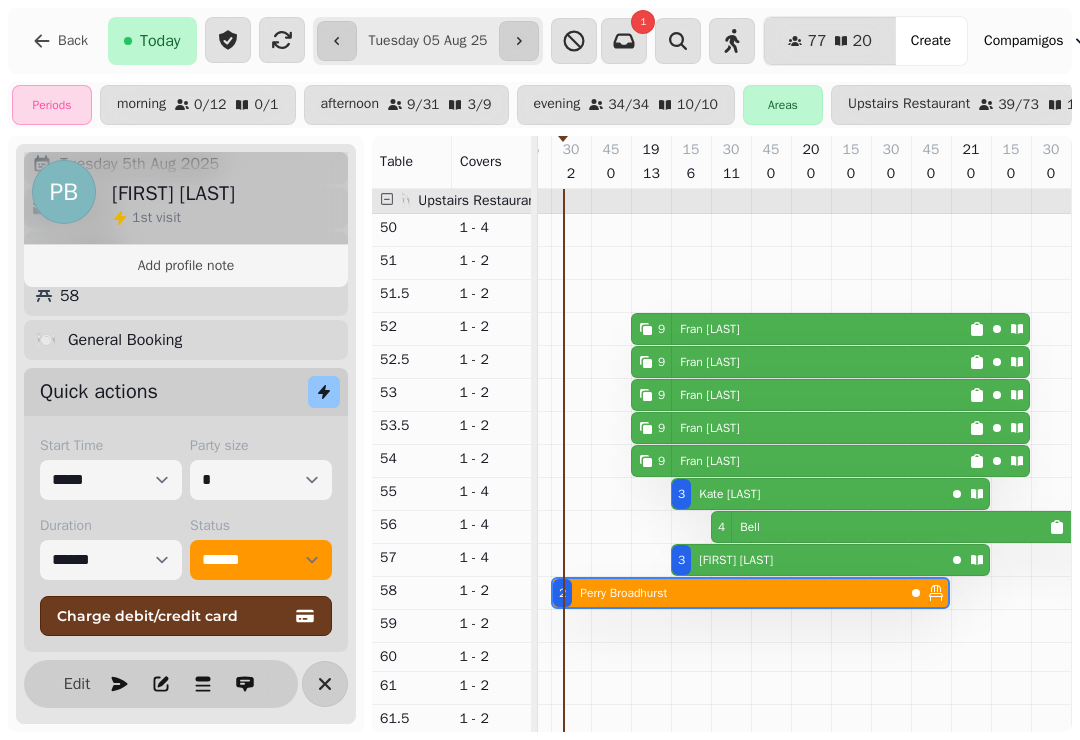 scroll, scrollTop: 197, scrollLeft: 0, axis: vertical 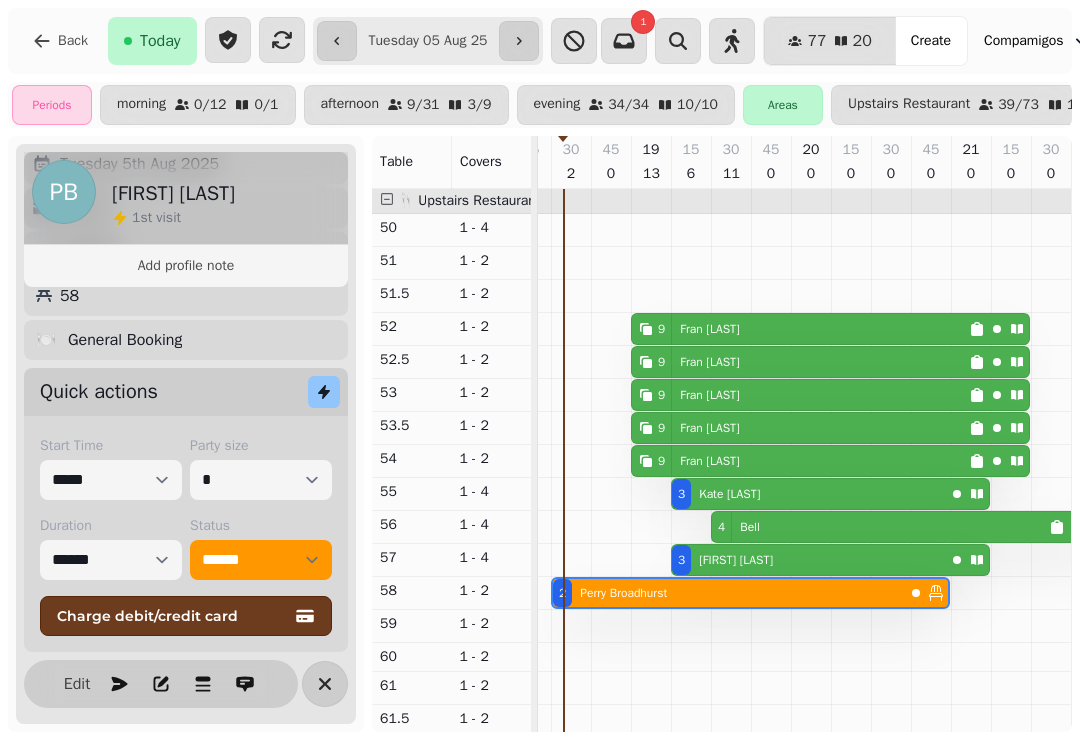 click at bounding box center [325, 684] 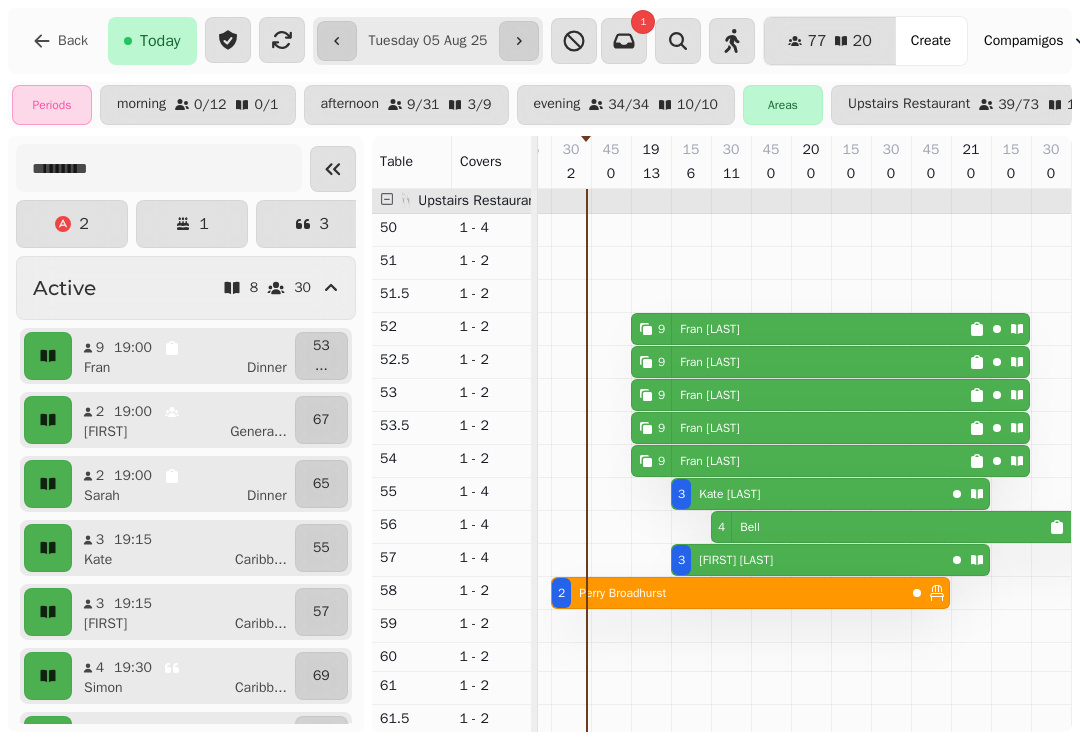 click on "[FIRST] [LAST]" at bounding box center (191, 368) 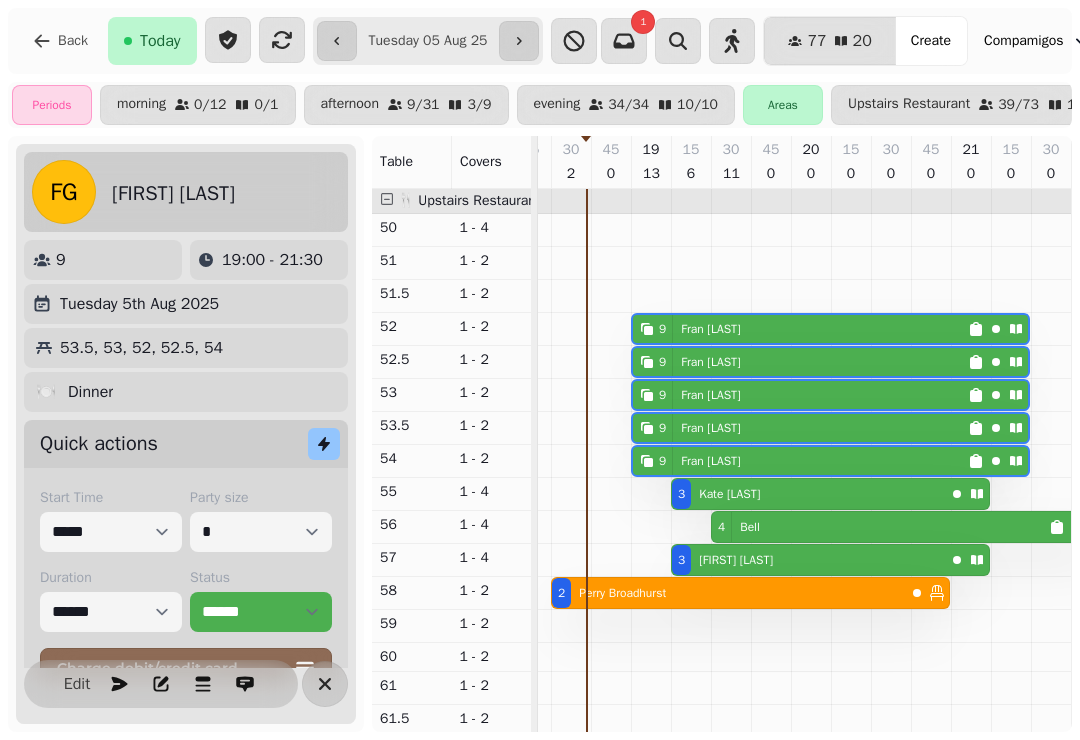 scroll, scrollTop: 0, scrollLeft: 1387, axis: horizontal 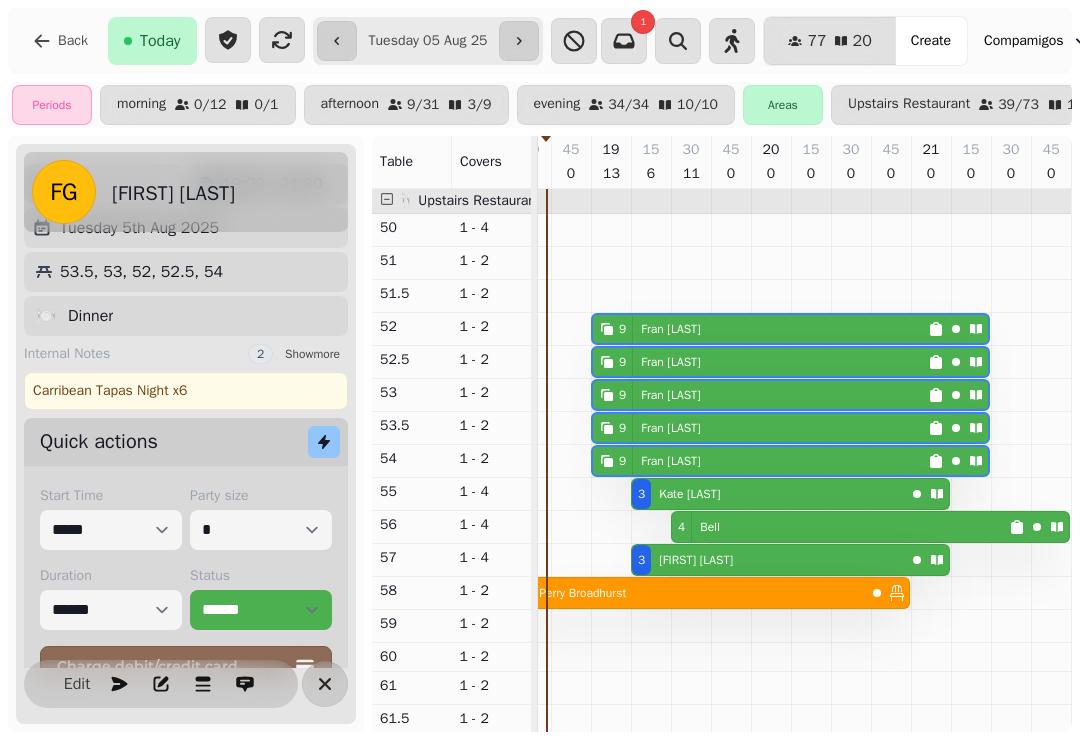 click at bounding box center [325, 684] 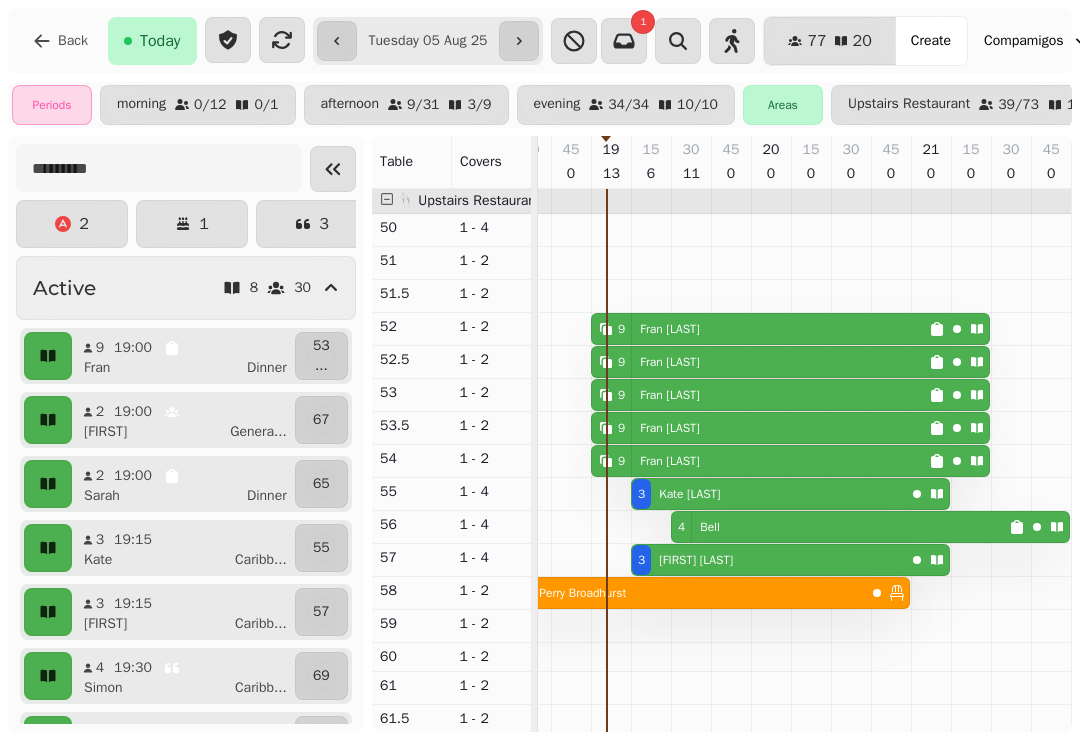 click on "[FIRST] [LAST]" at bounding box center (191, 496) 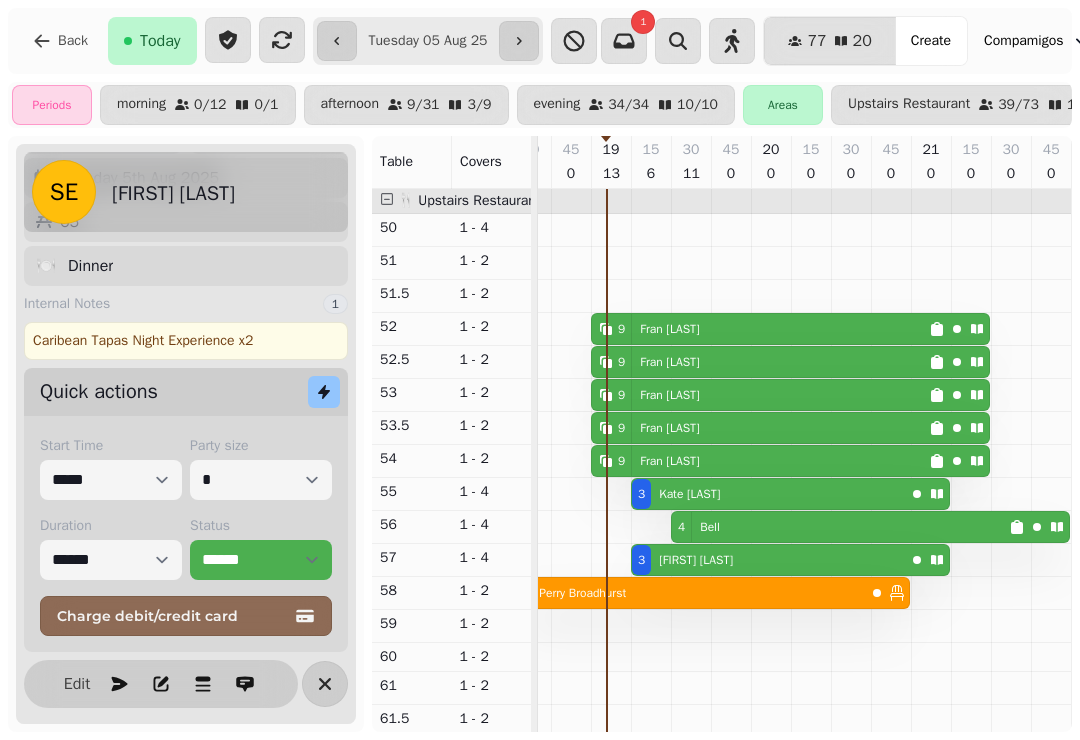 scroll, scrollTop: 127, scrollLeft: 0, axis: vertical 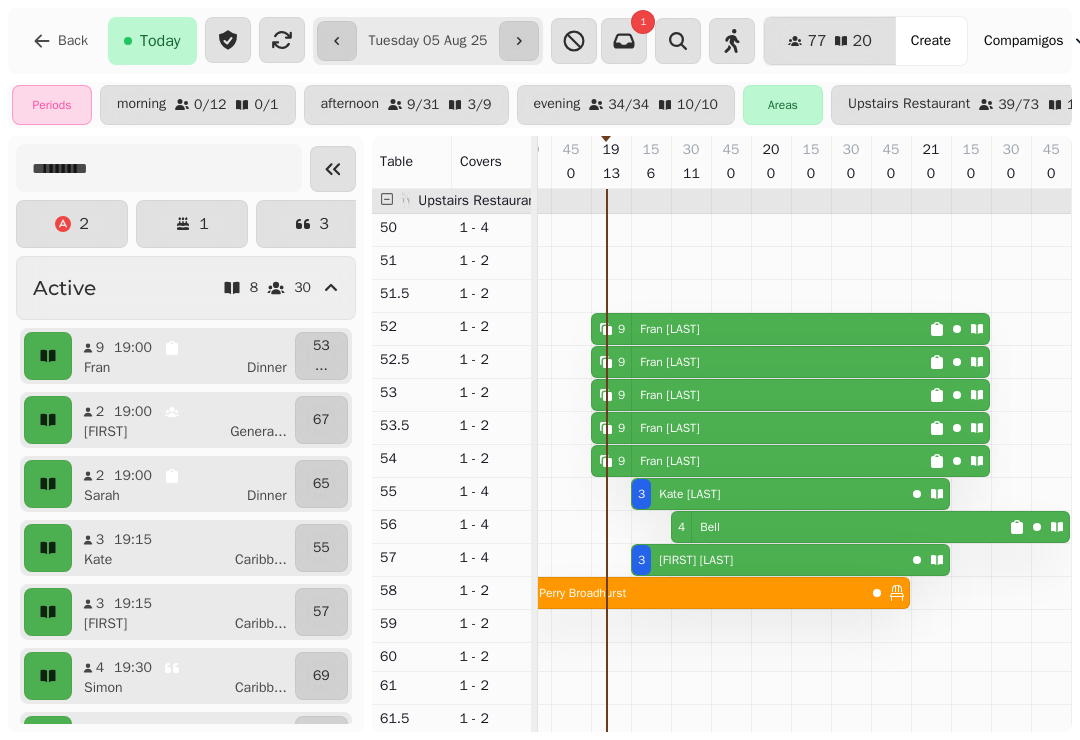 click on "2 19:00 [FIRST] [LAST]" at bounding box center [183, 420] 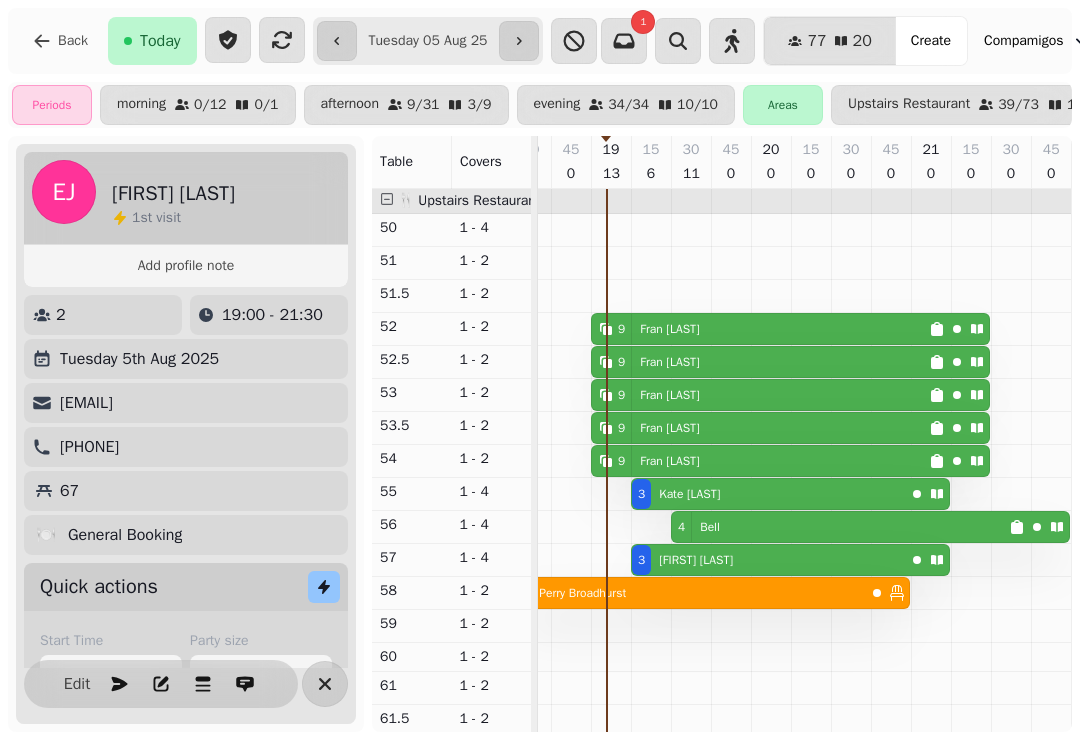 click 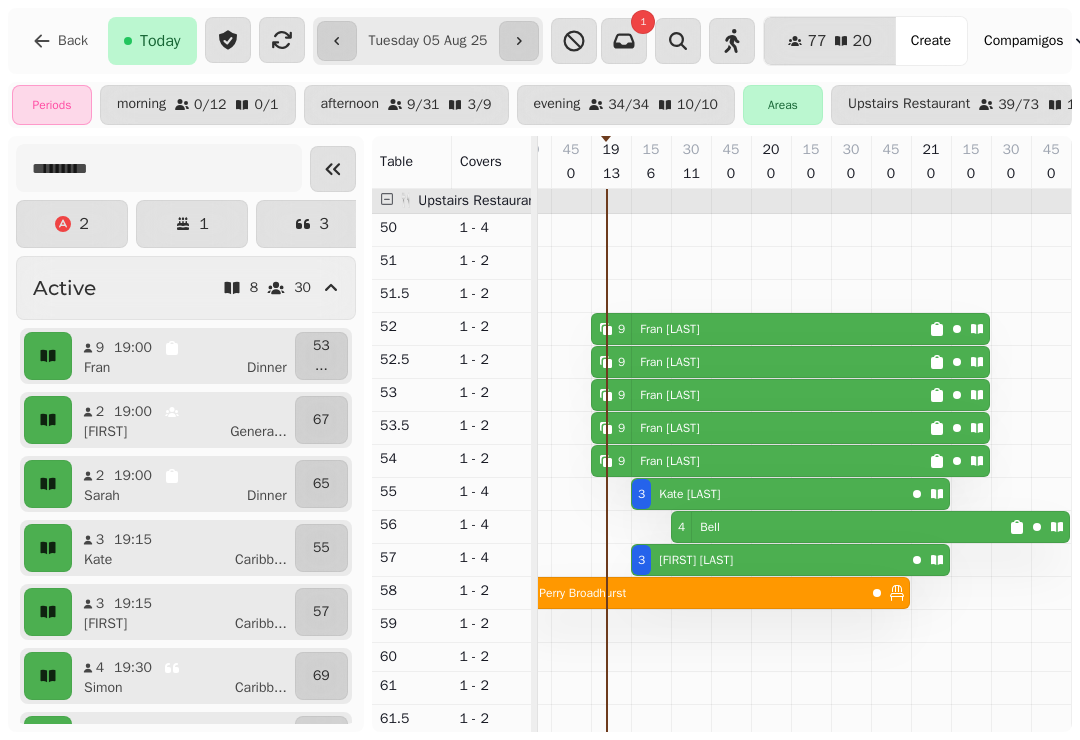 scroll, scrollTop: 91, scrollLeft: 1296, axis: both 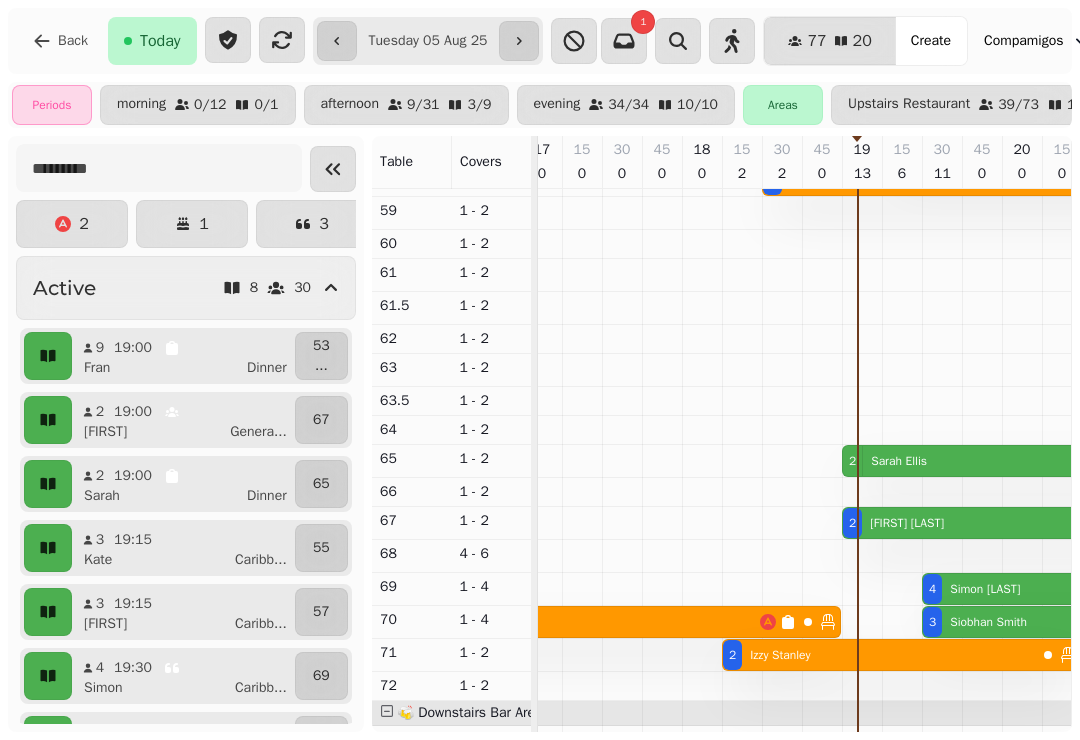 click 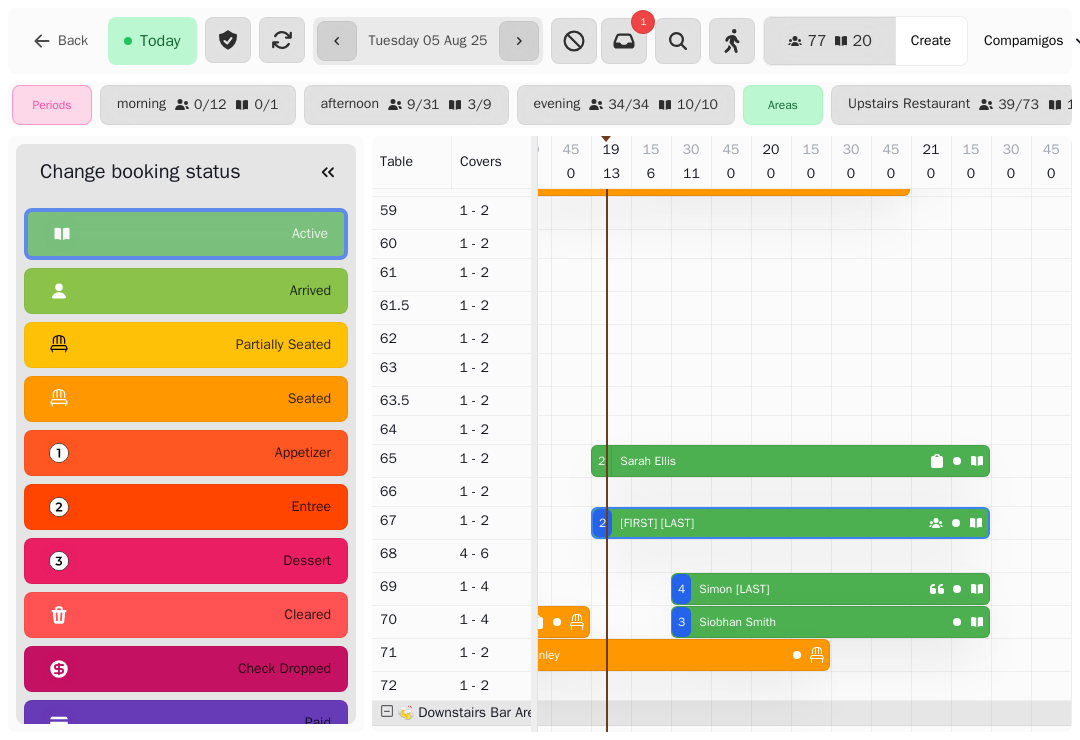 click on "partially seated" at bounding box center [283, 345] 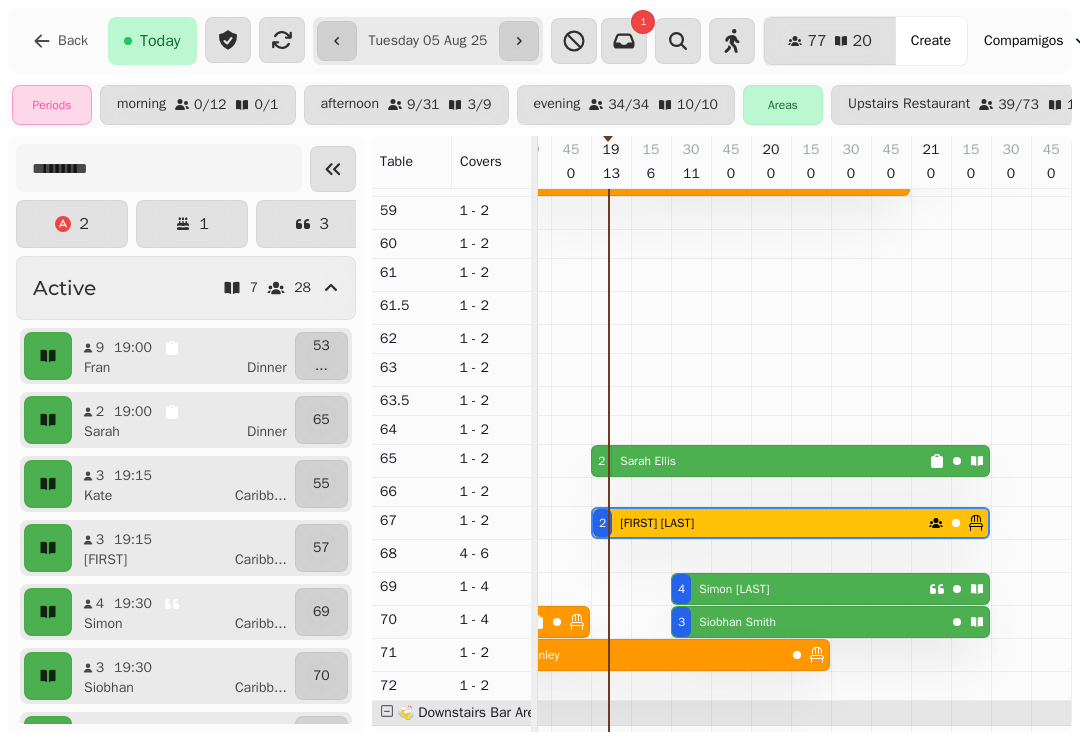 click on "[FIRST] [LAST]" at bounding box center [657, 523] 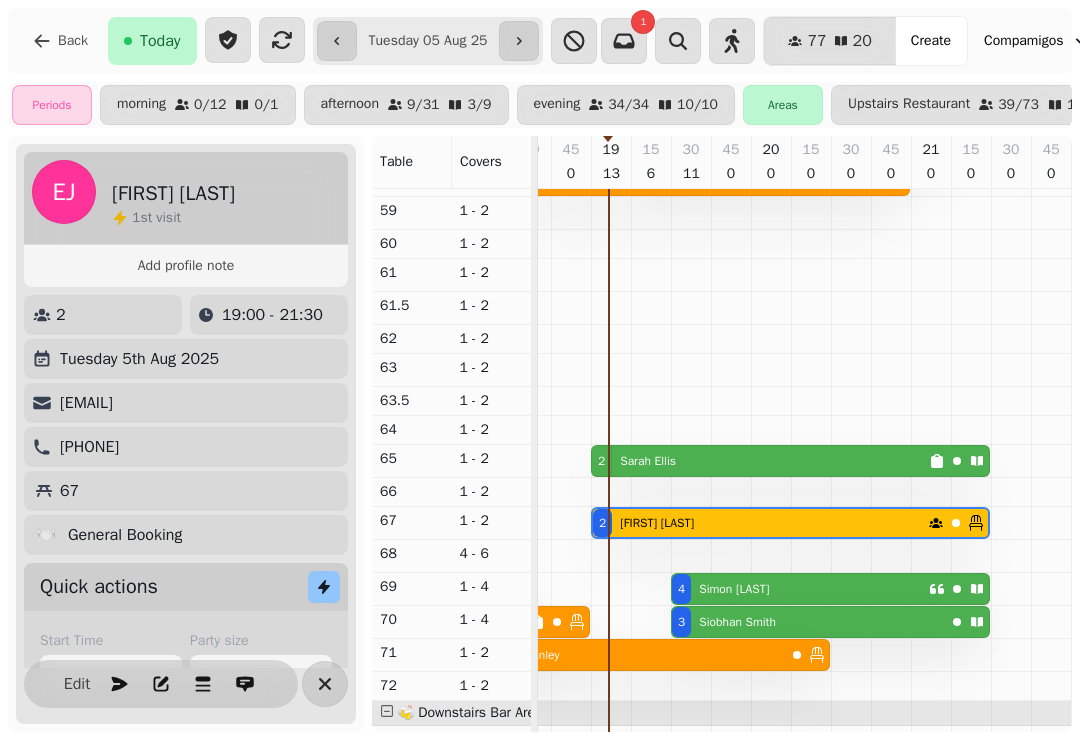 click 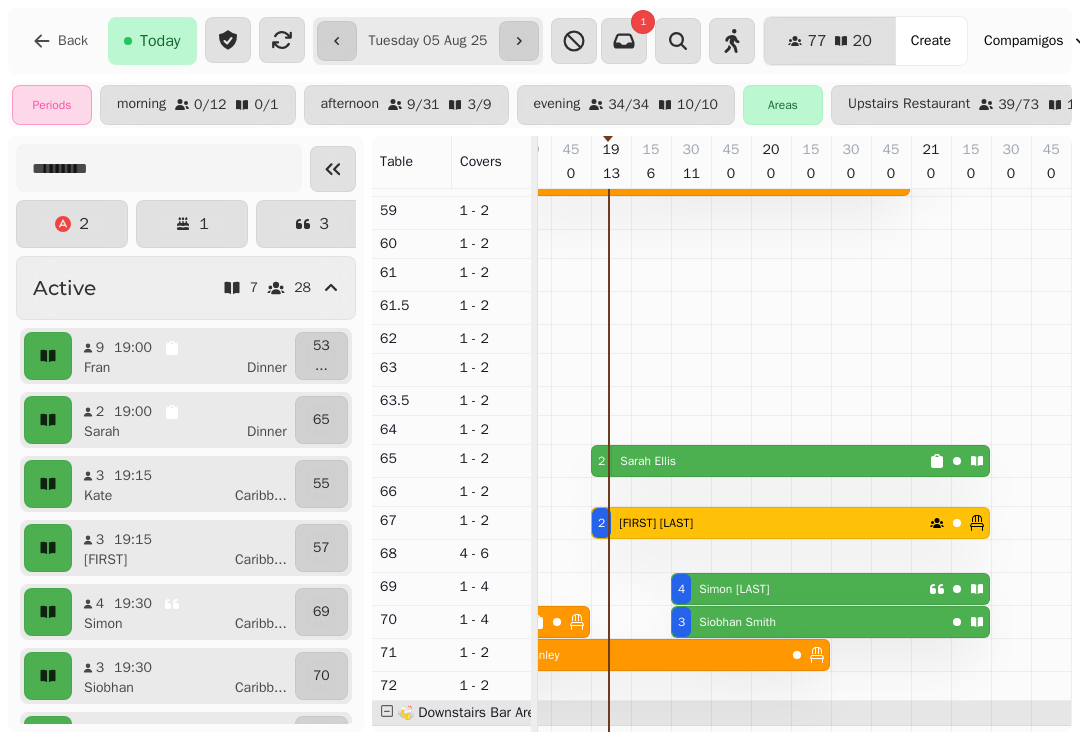 scroll, scrollTop: 421, scrollLeft: 1327, axis: both 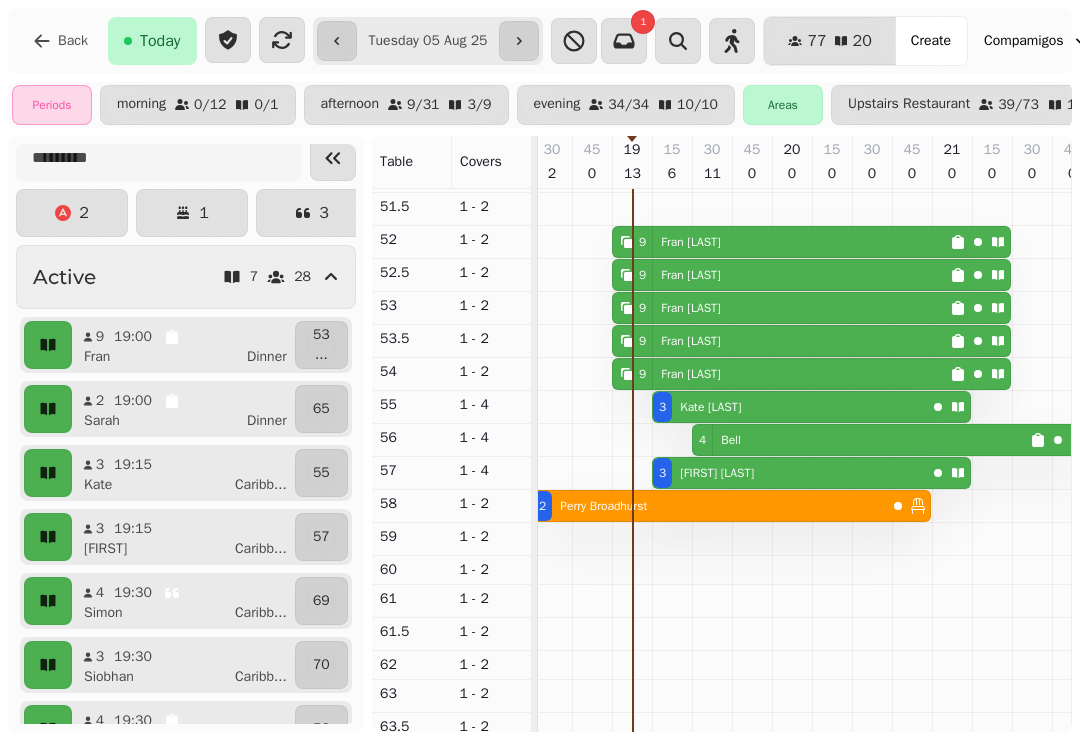 click 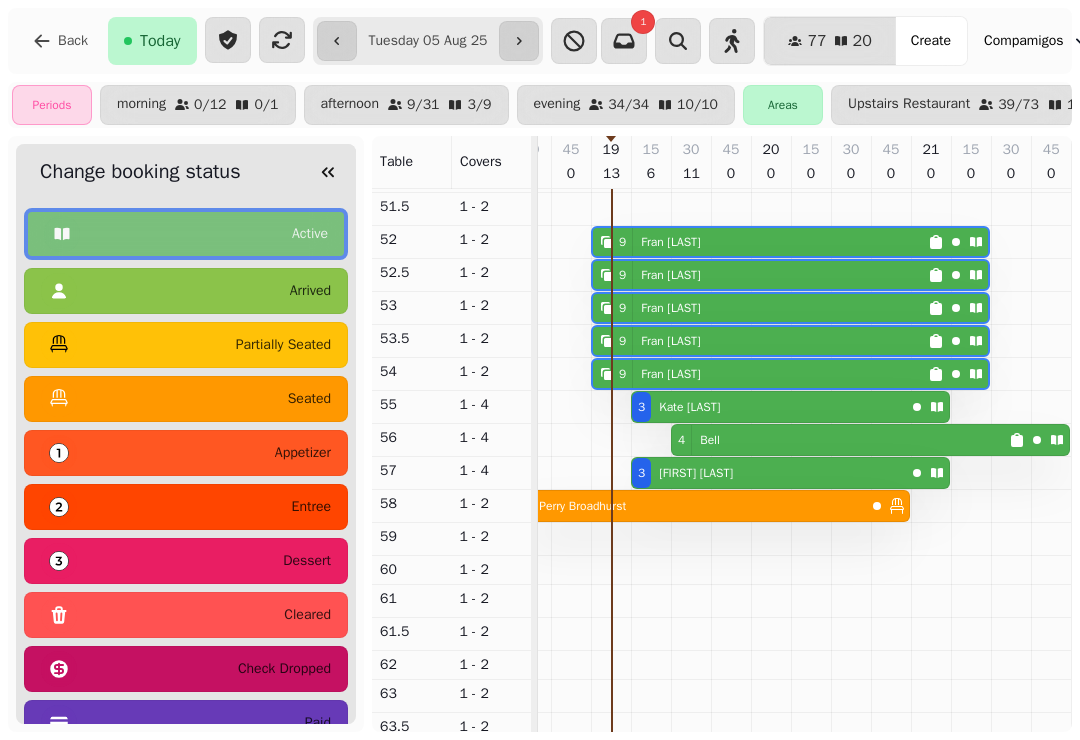 click on "seated" at bounding box center [186, 399] 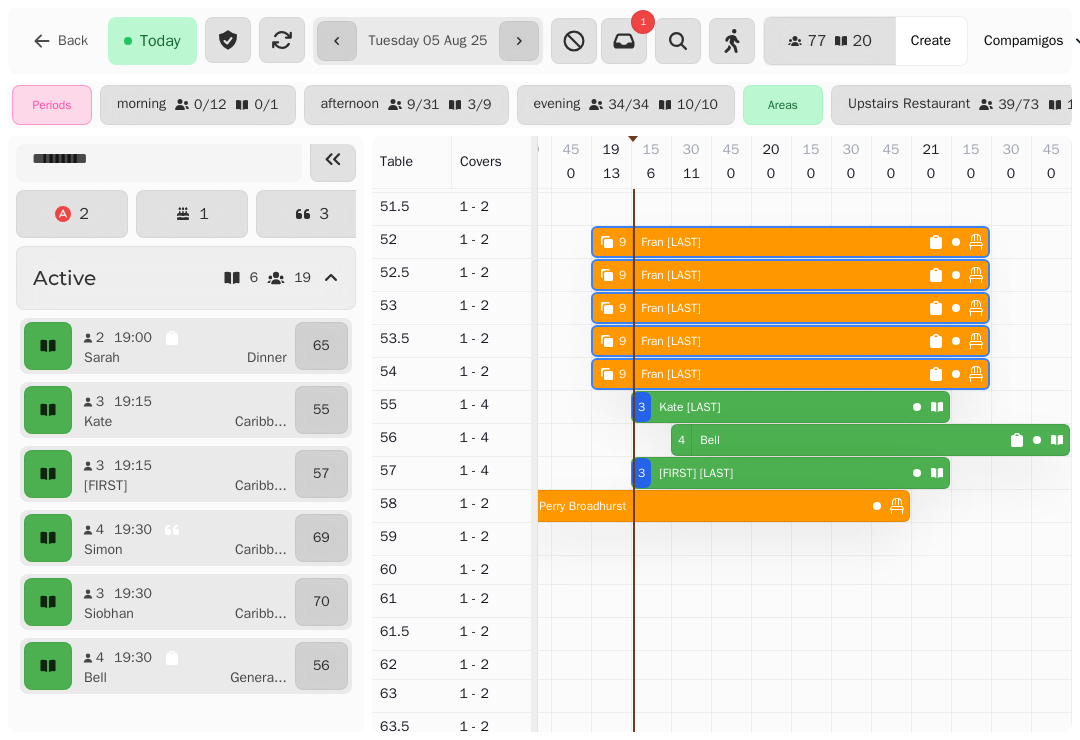 scroll, scrollTop: 7, scrollLeft: 0, axis: vertical 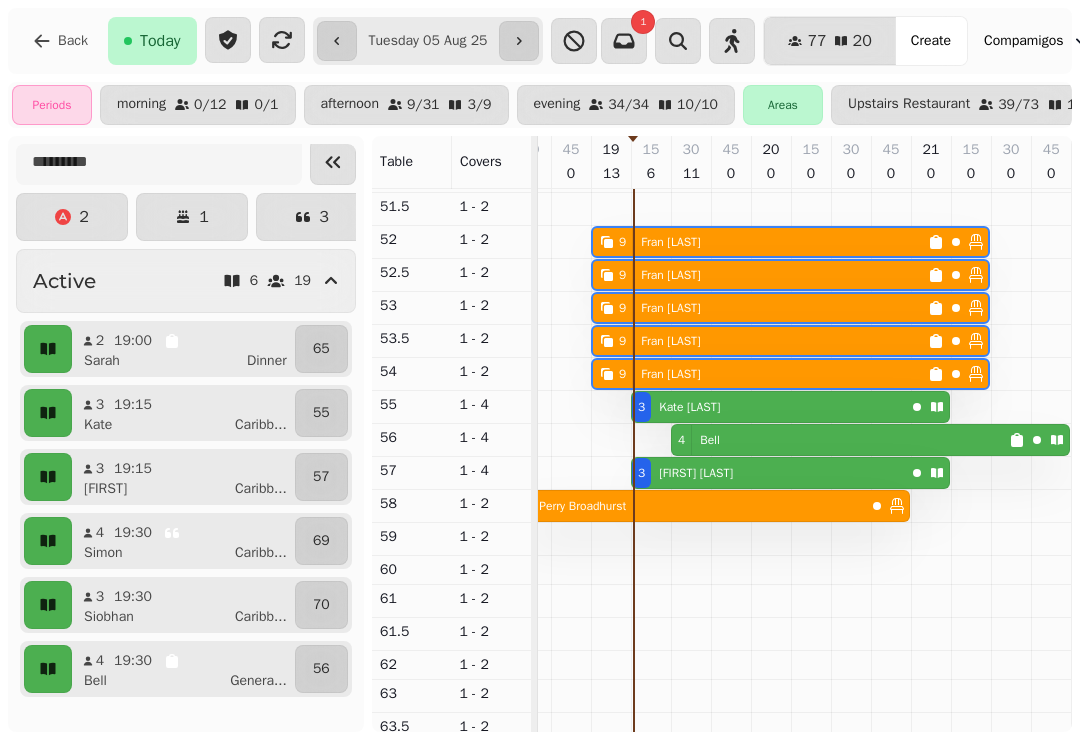 click on "[FIRST] [LAST]" at bounding box center [692, 473] 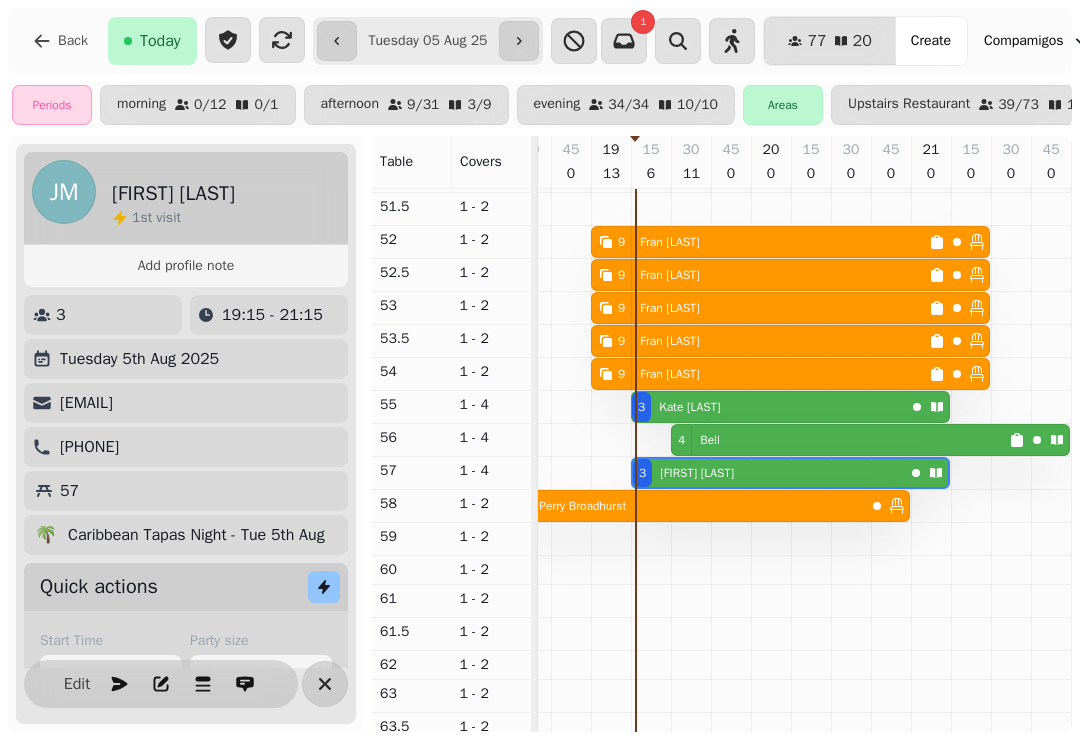 click on "3" at bounding box center (642, 473) 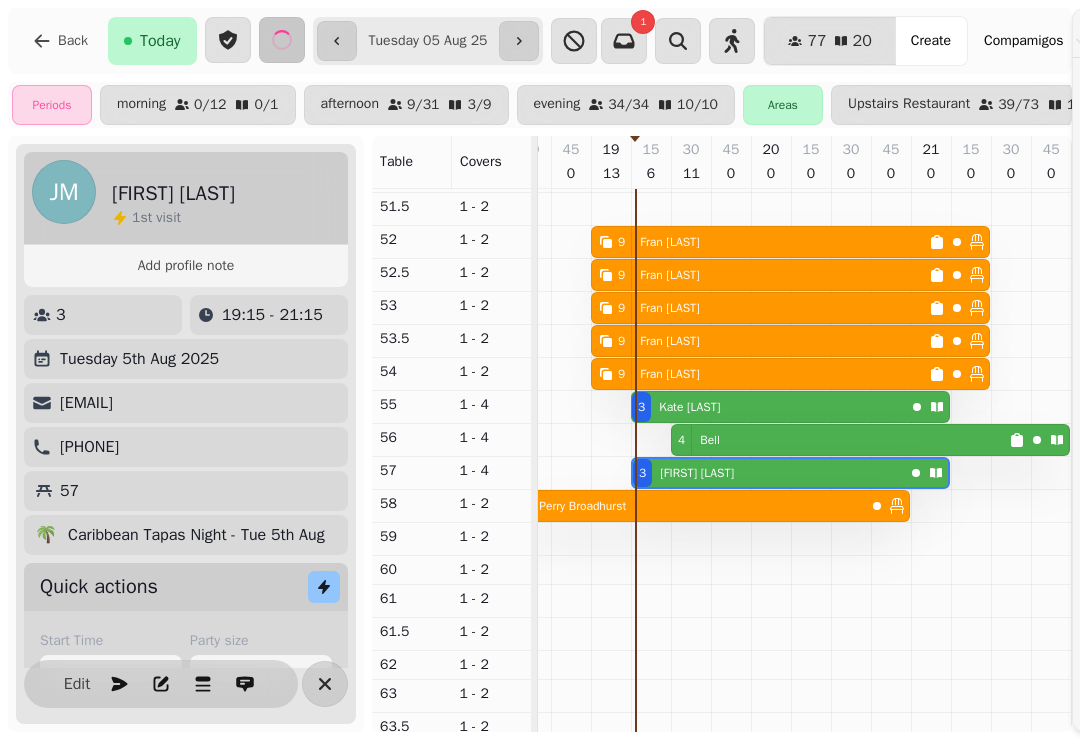 scroll, scrollTop: 87, scrollLeft: 1387, axis: both 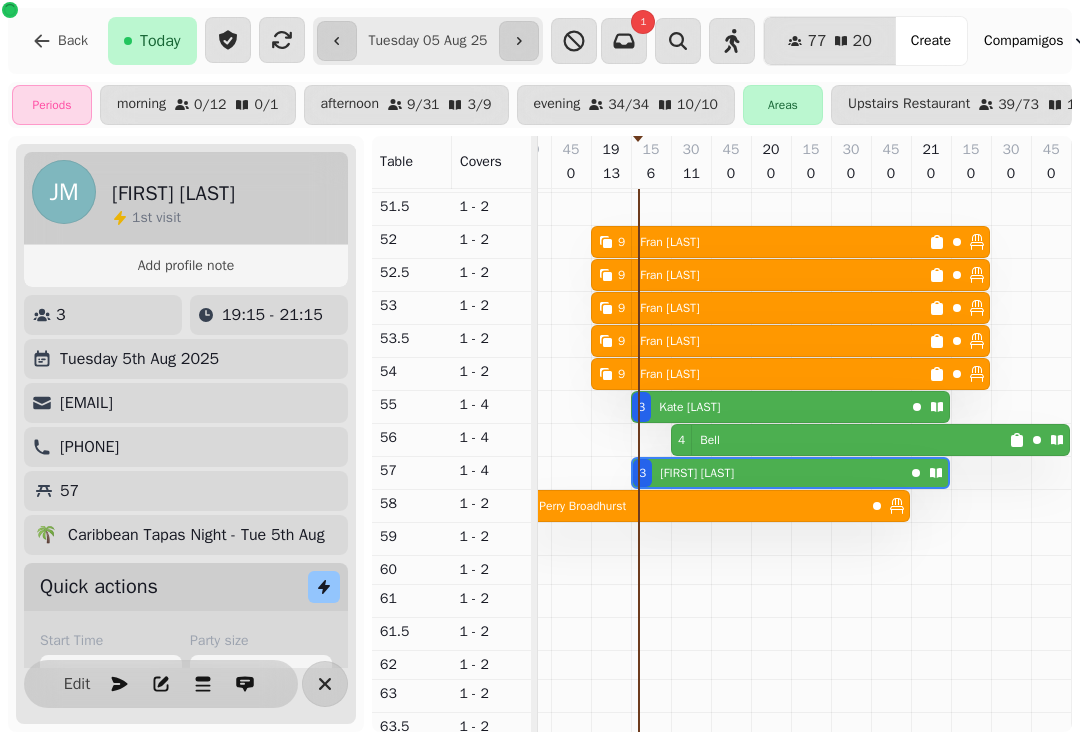 click 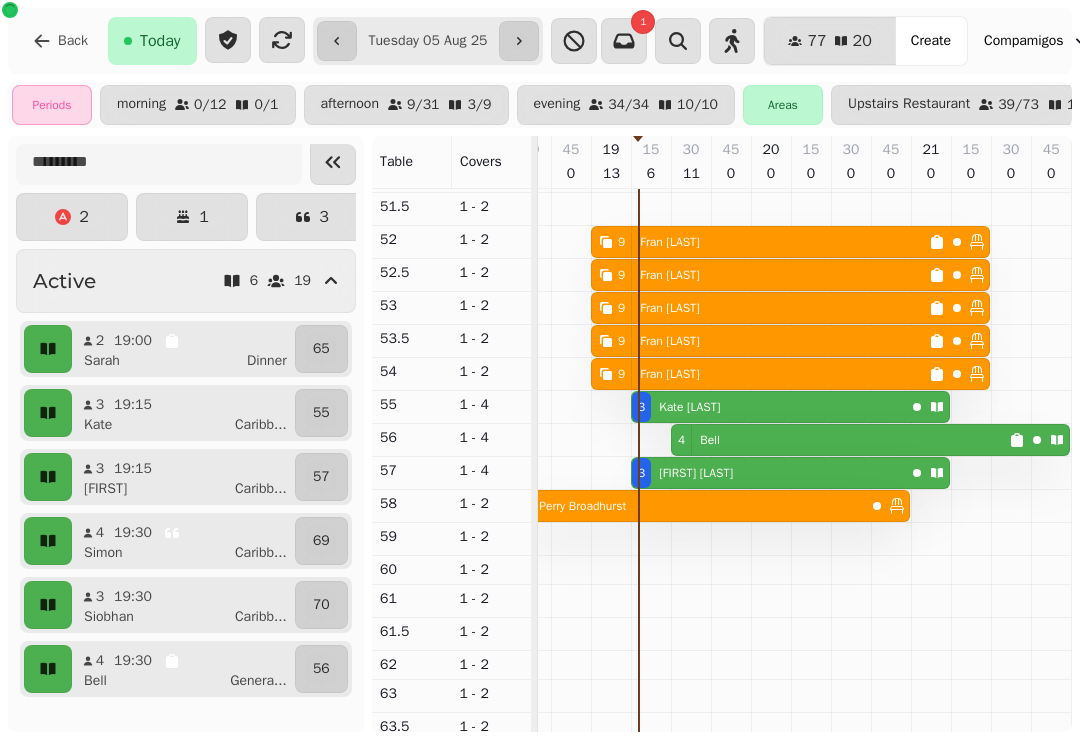 click 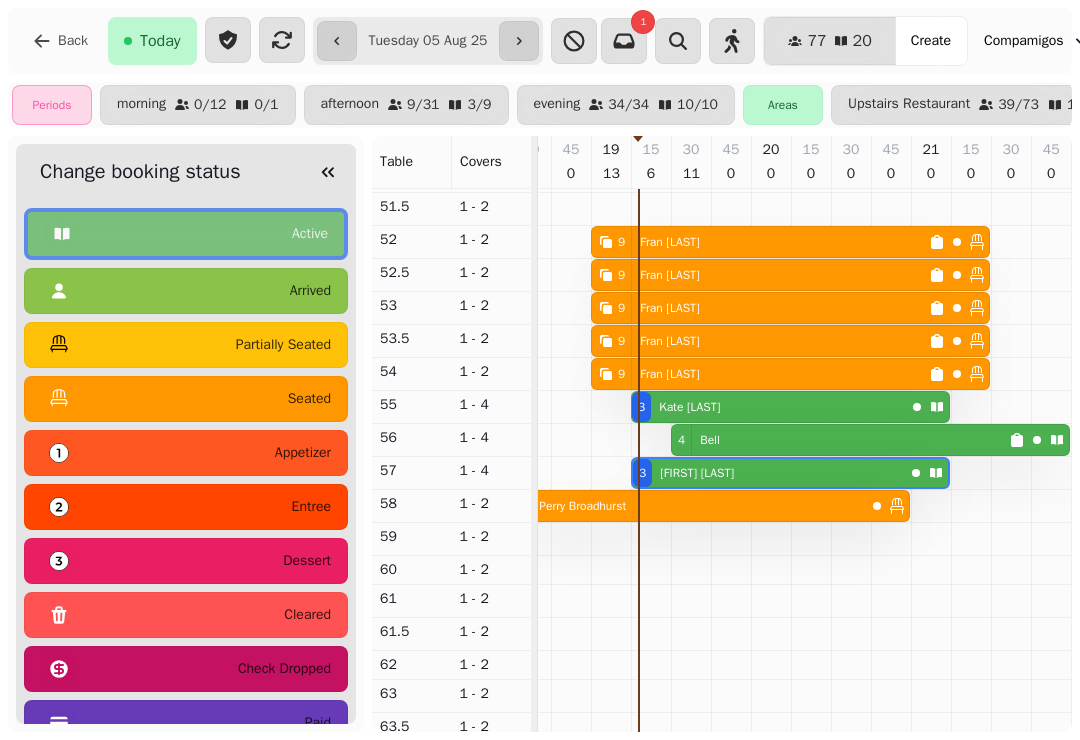 click on "partially seated" at bounding box center (186, 345) 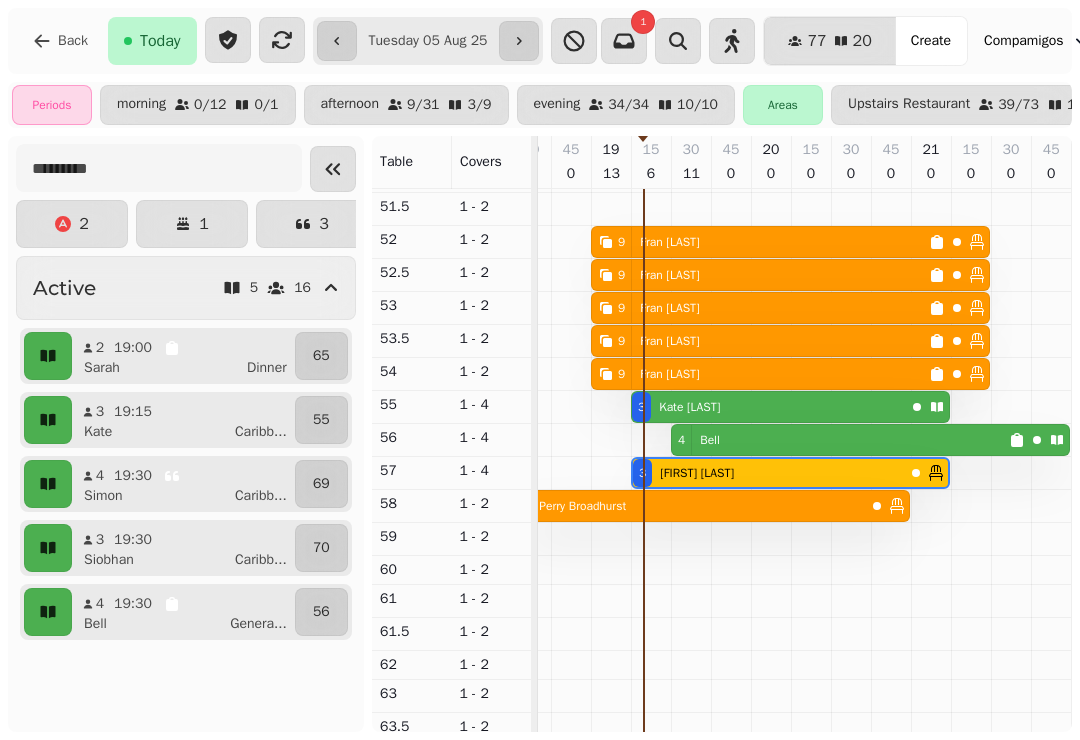 scroll, scrollTop: 0, scrollLeft: 0, axis: both 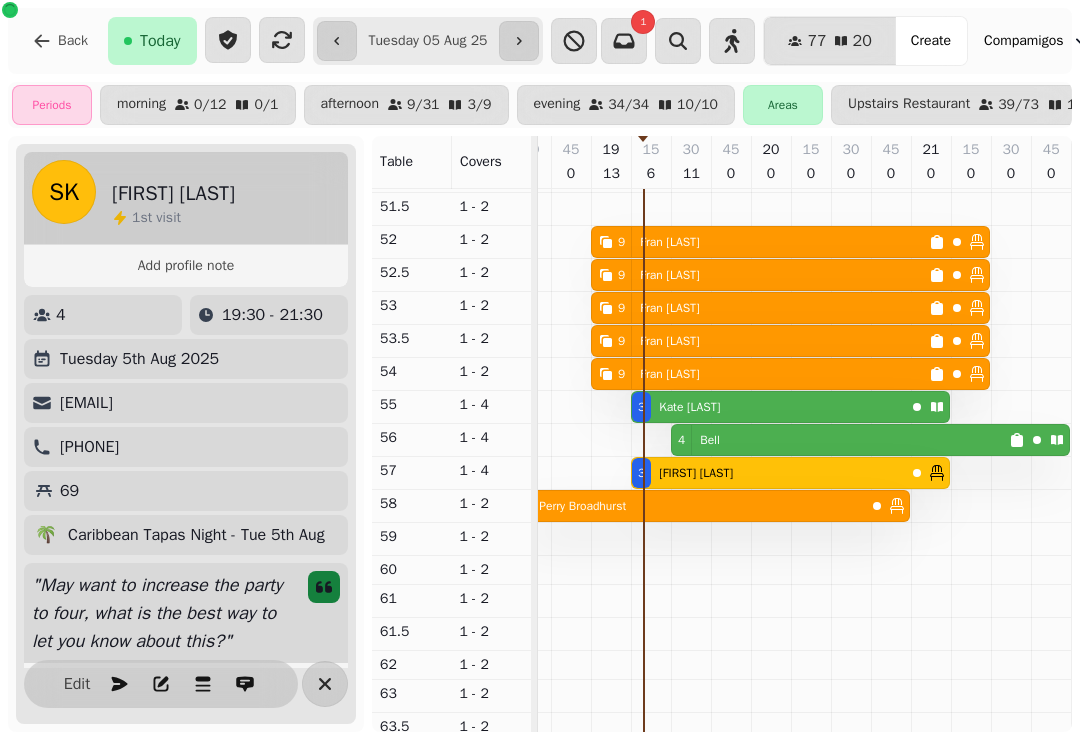 click at bounding box center [325, 684] 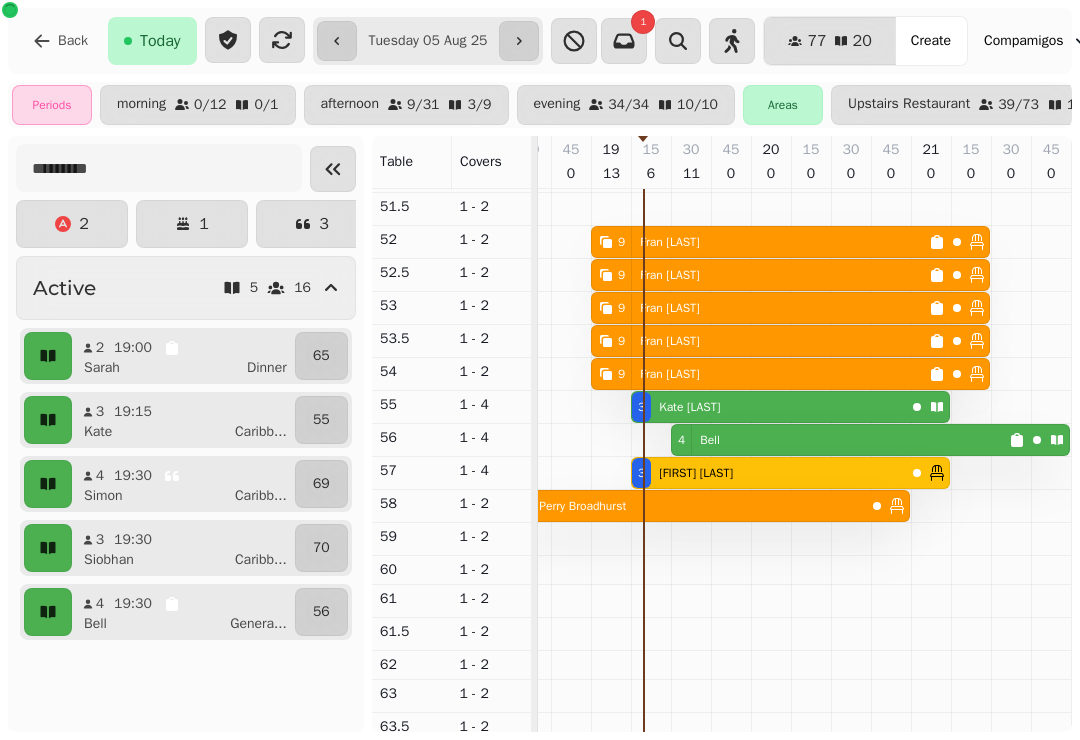 click on "19:15" at bounding box center (133, 412) 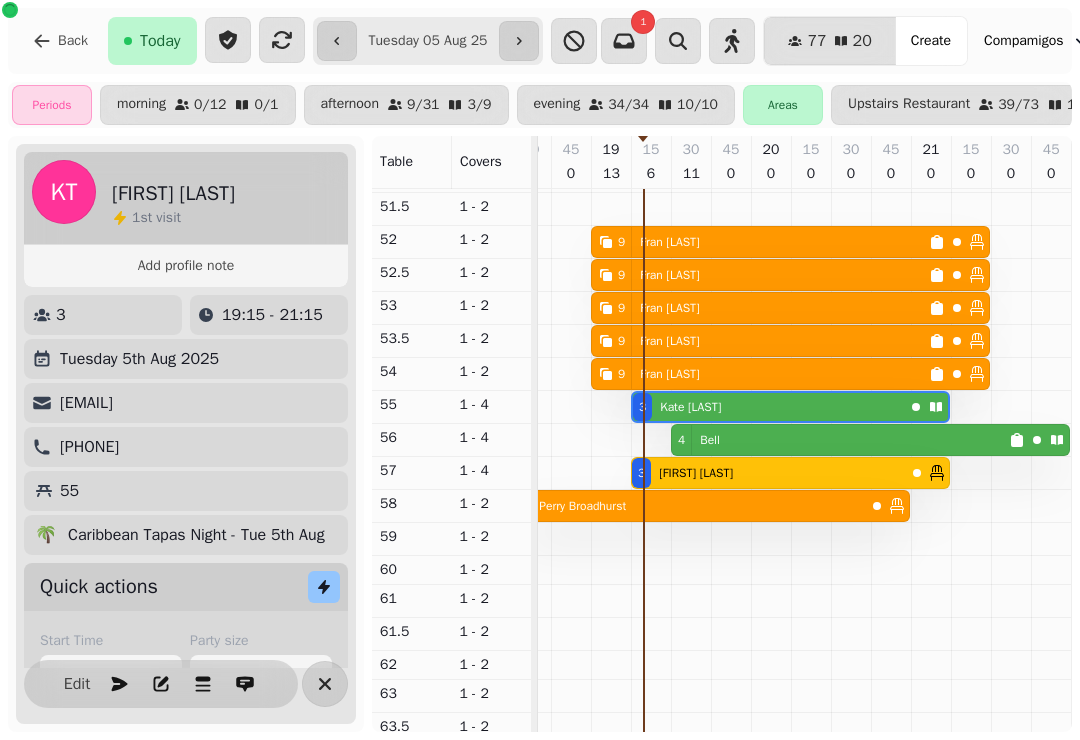 scroll, scrollTop: 0, scrollLeft: 0, axis: both 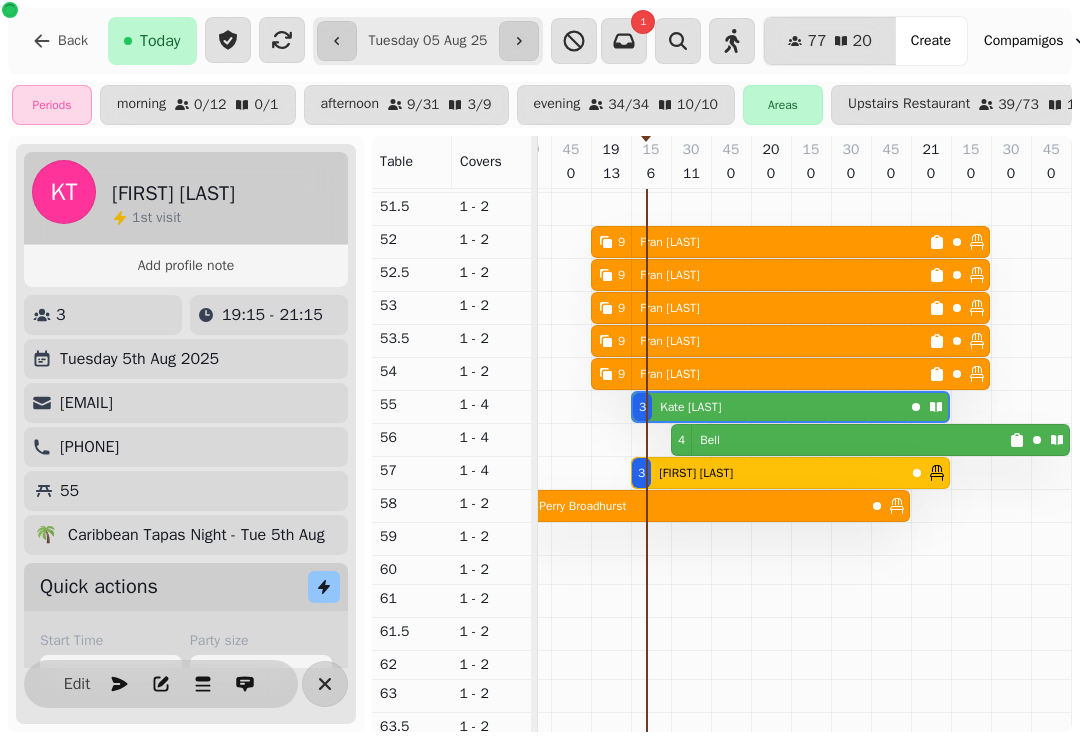 click at bounding box center [325, 684] 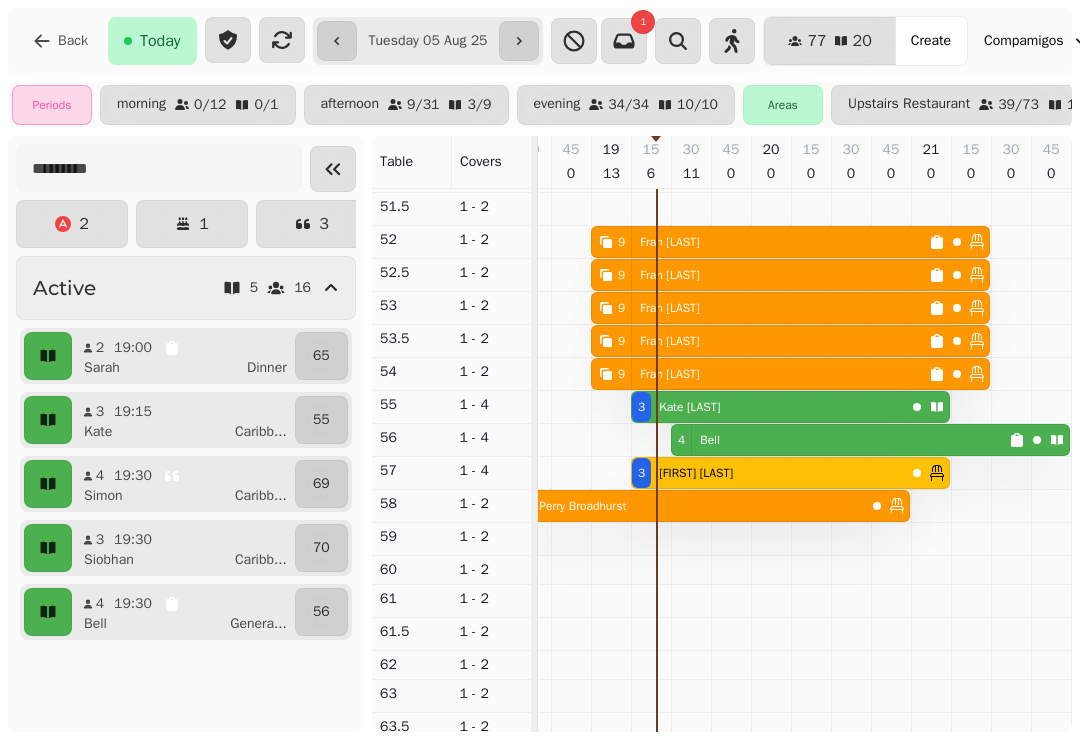 click on "[FIRST] [LAST]" at bounding box center (191, 624) 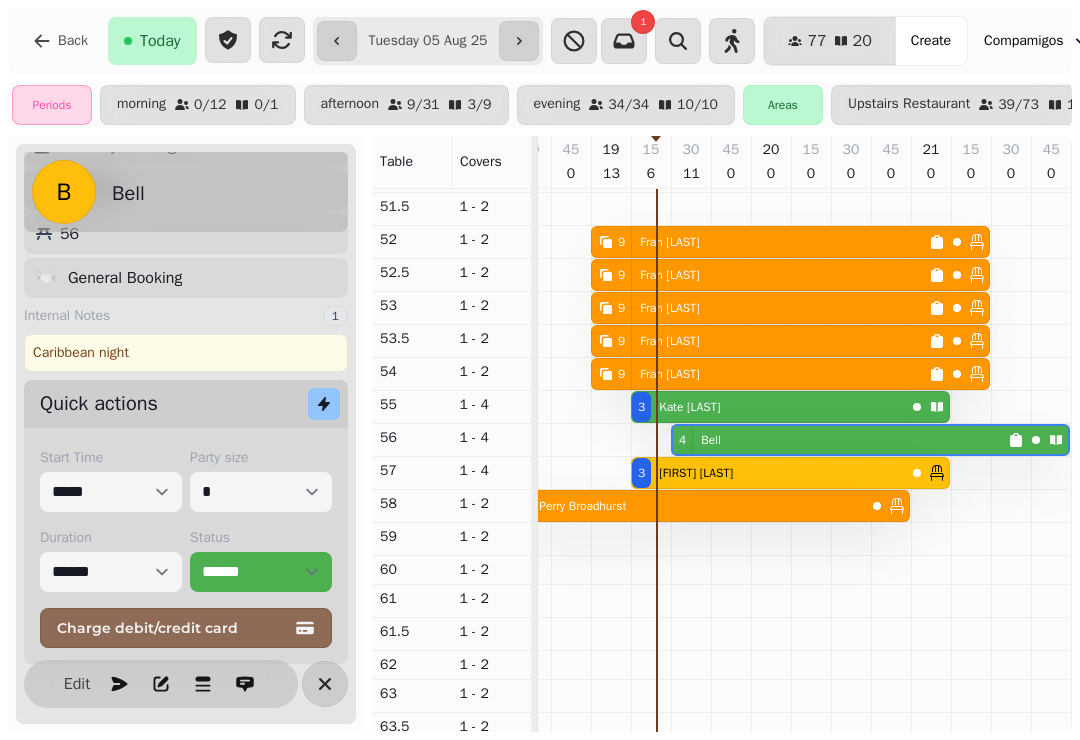 scroll, scrollTop: 157, scrollLeft: 0, axis: vertical 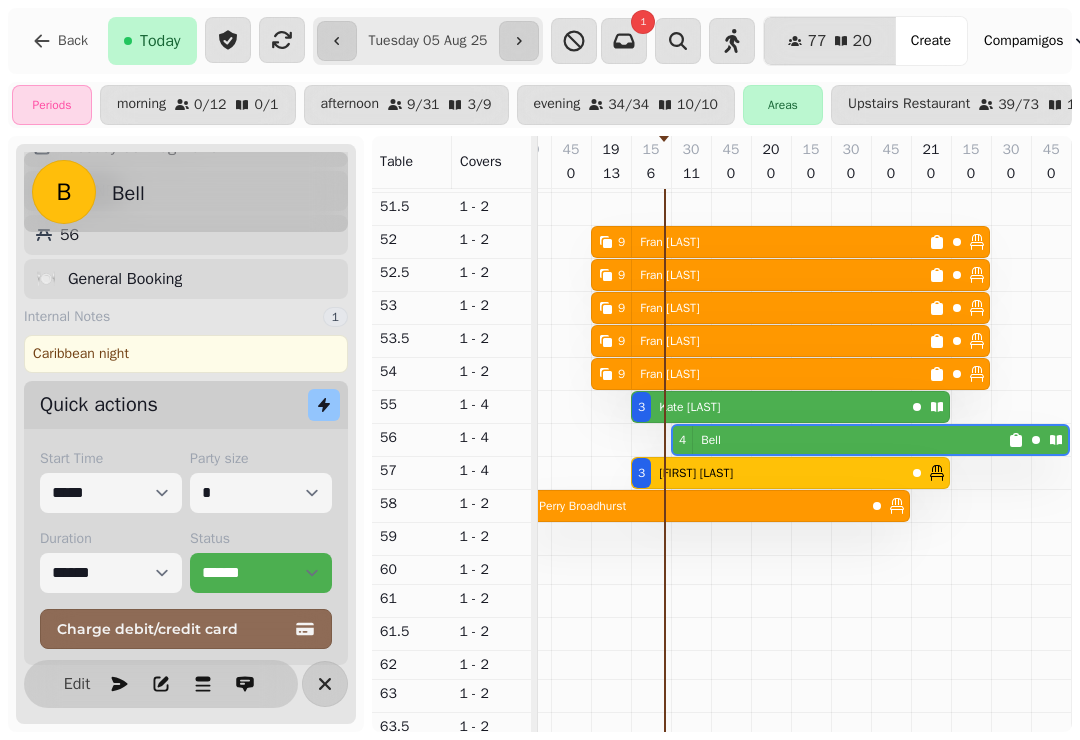 click at bounding box center [325, 684] 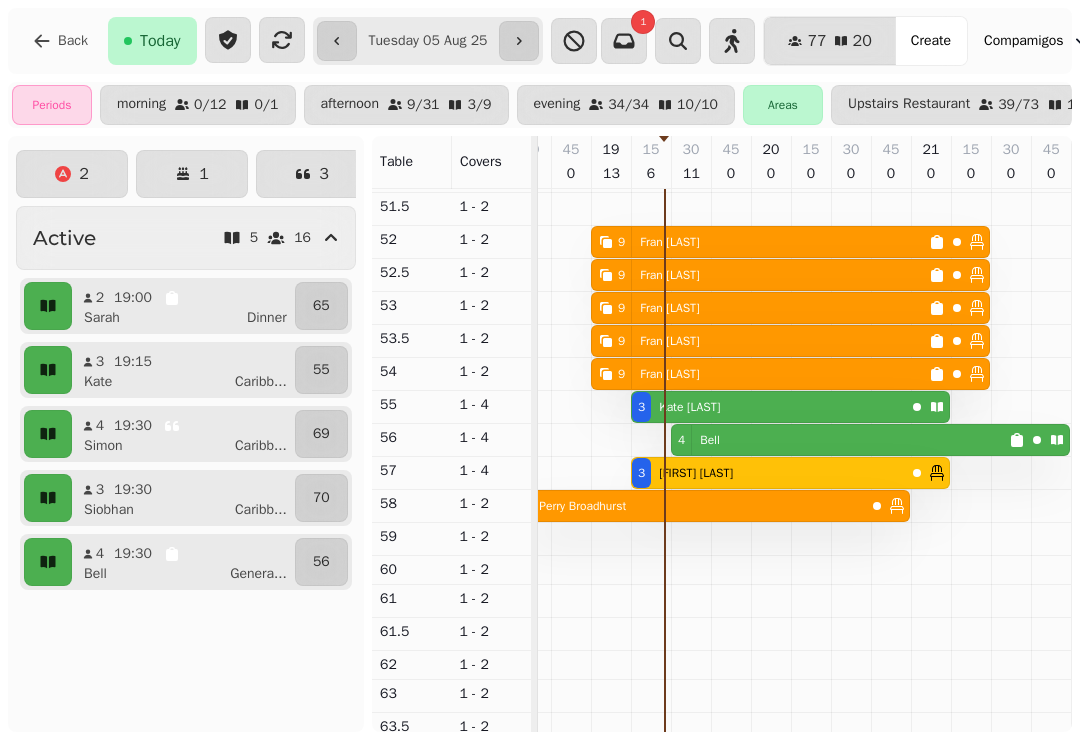 scroll, scrollTop: 53, scrollLeft: 0, axis: vertical 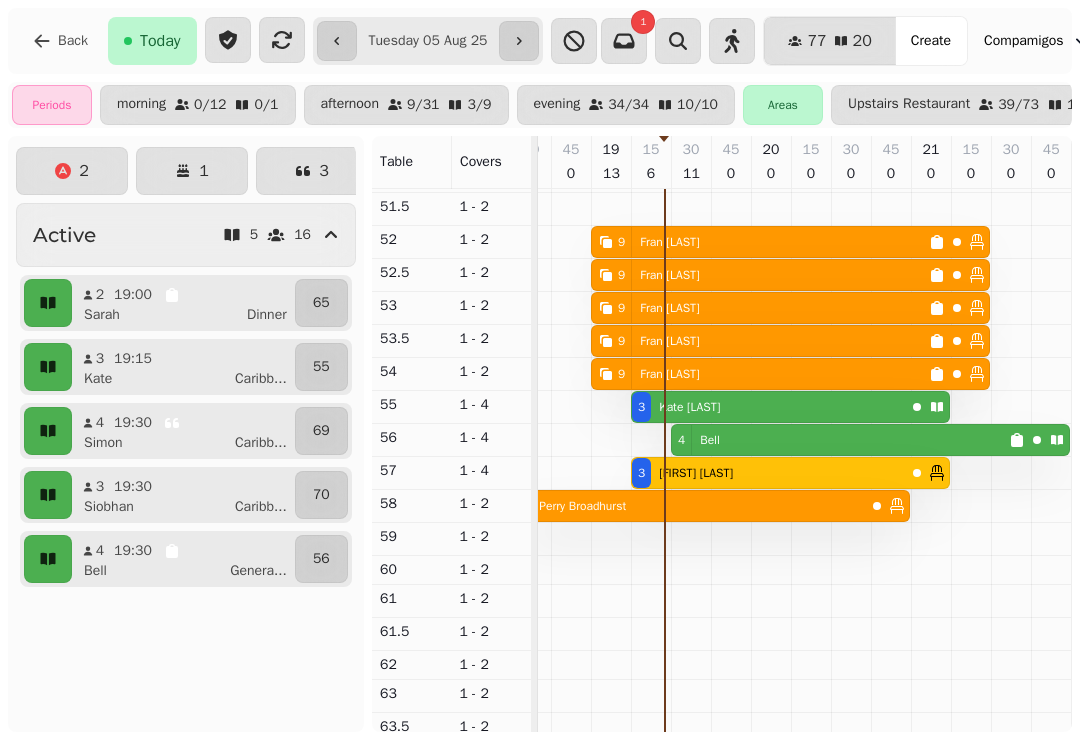 click on "19:30" at bounding box center (139, 487) 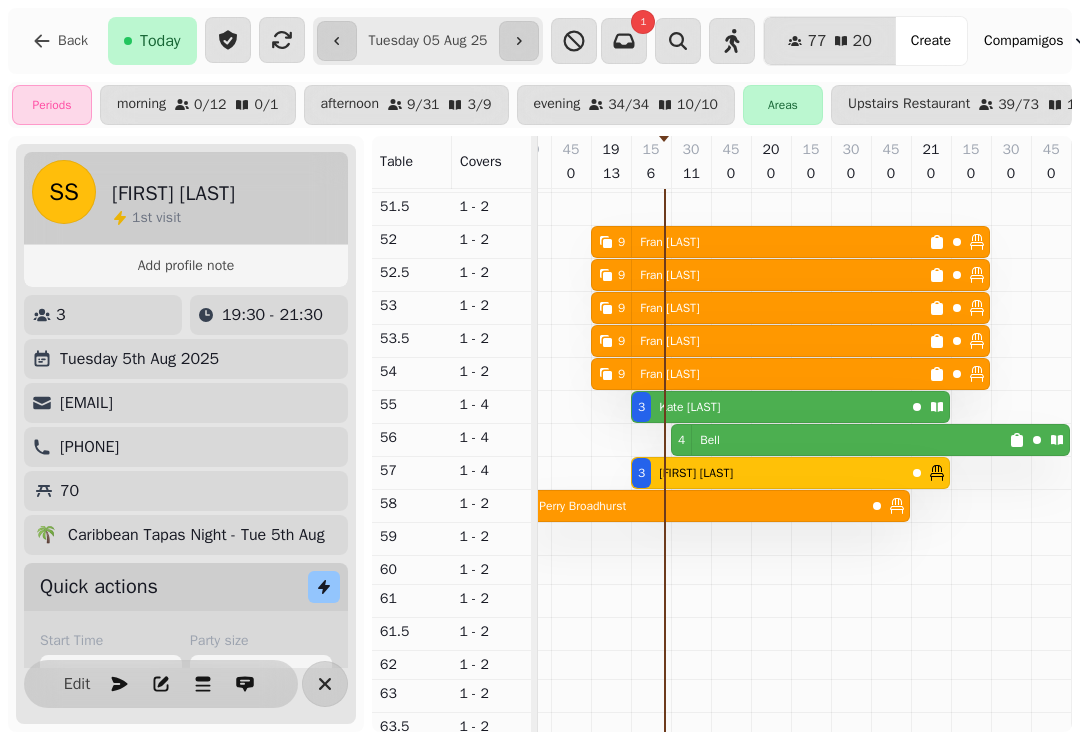 click 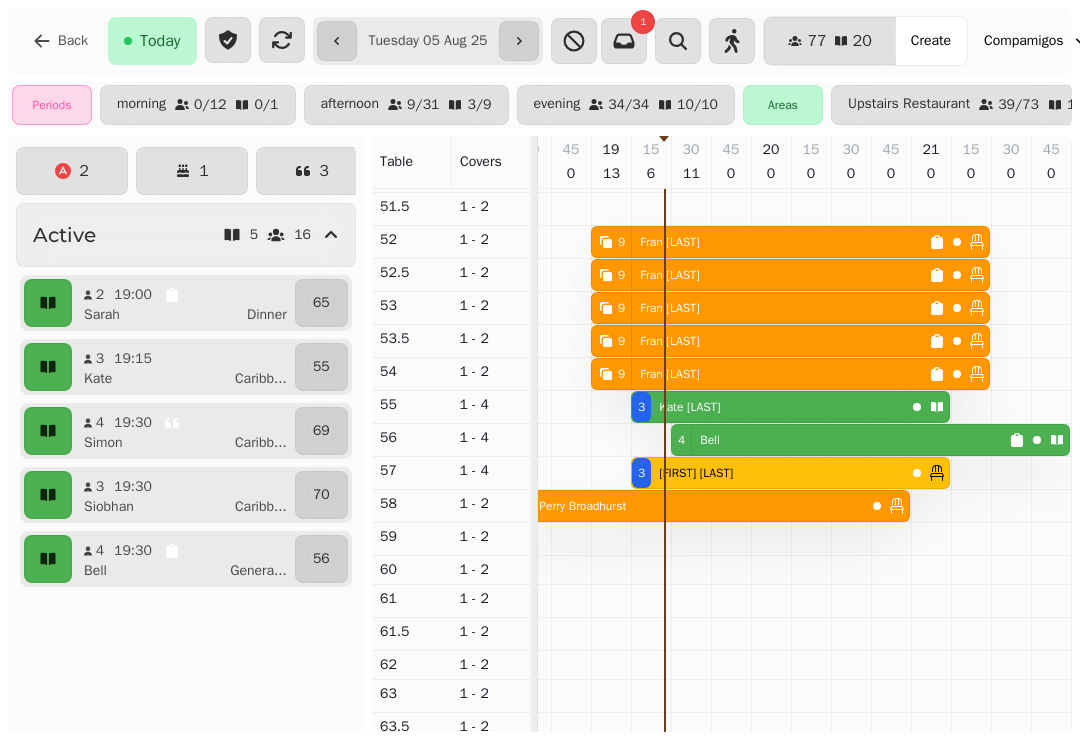 click 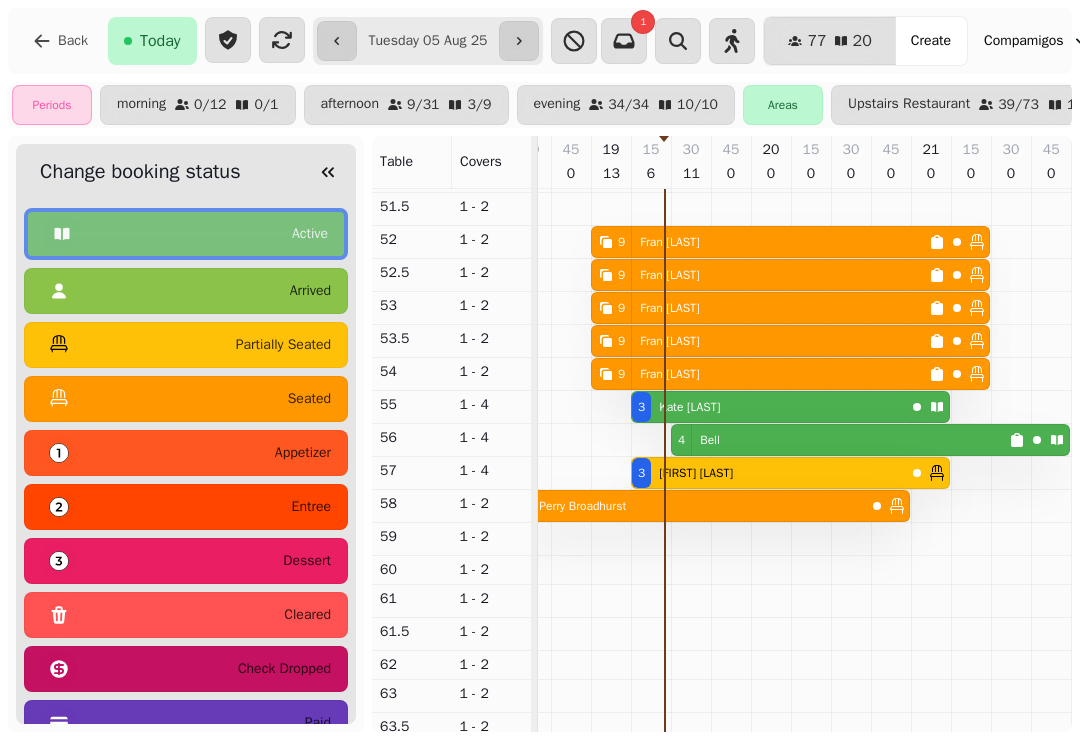 click on "seated" at bounding box center (309, 399) 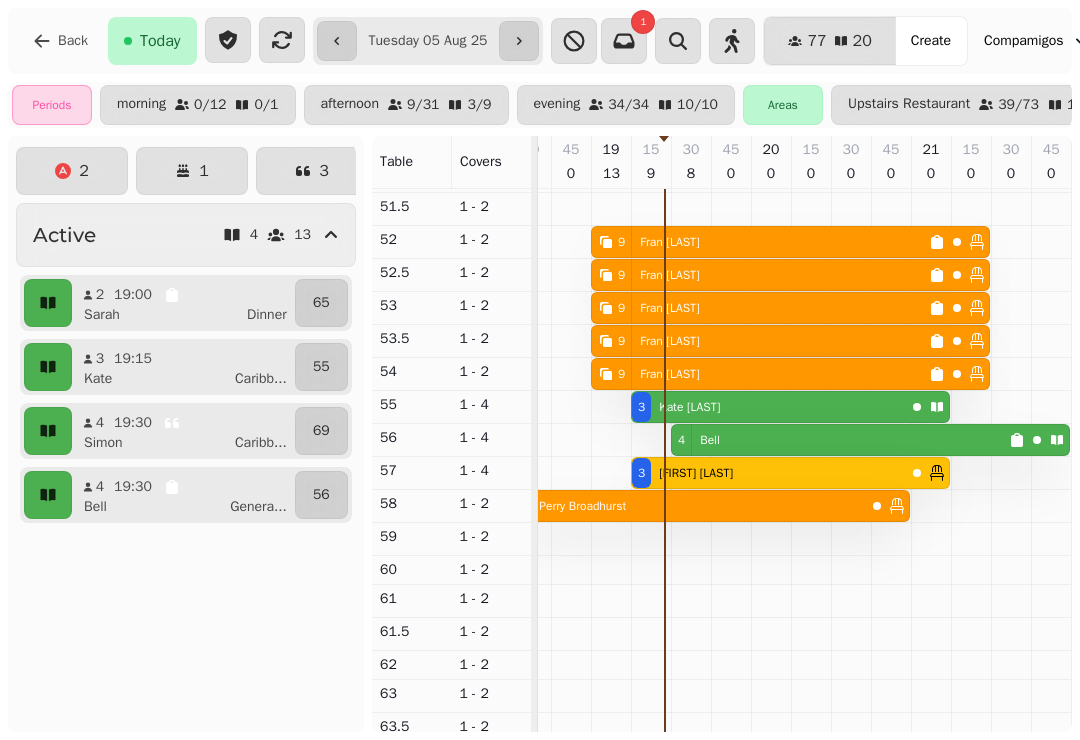 click at bounding box center (48, 495) 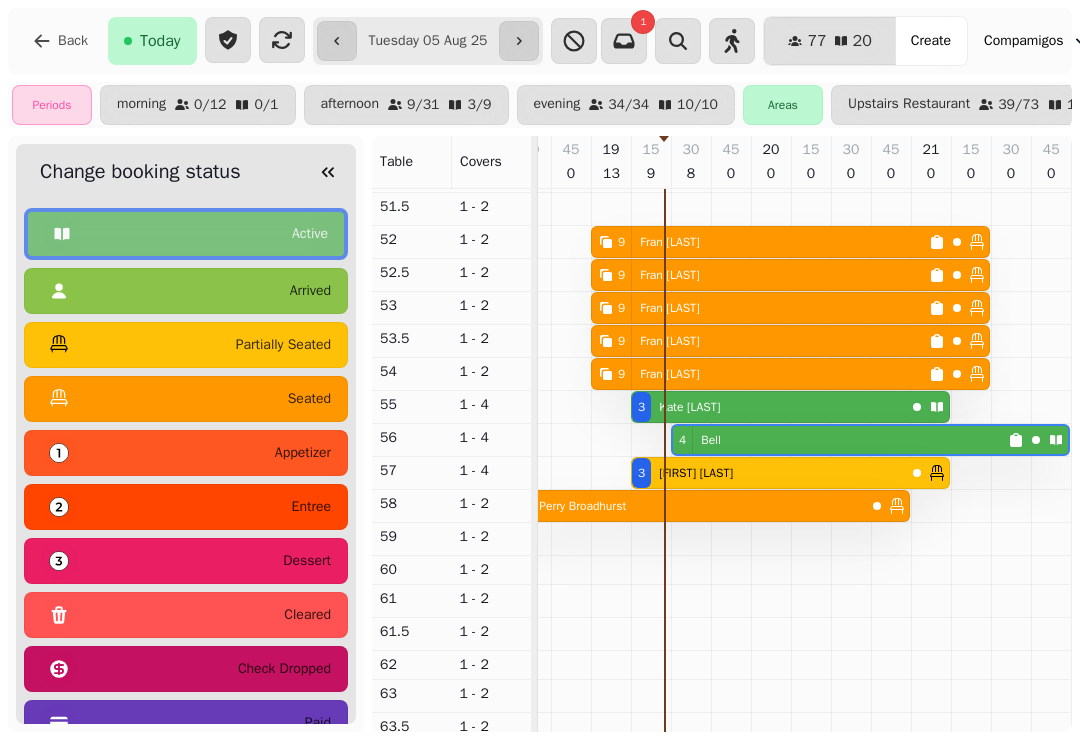 click on "seated" at bounding box center (186, 399) 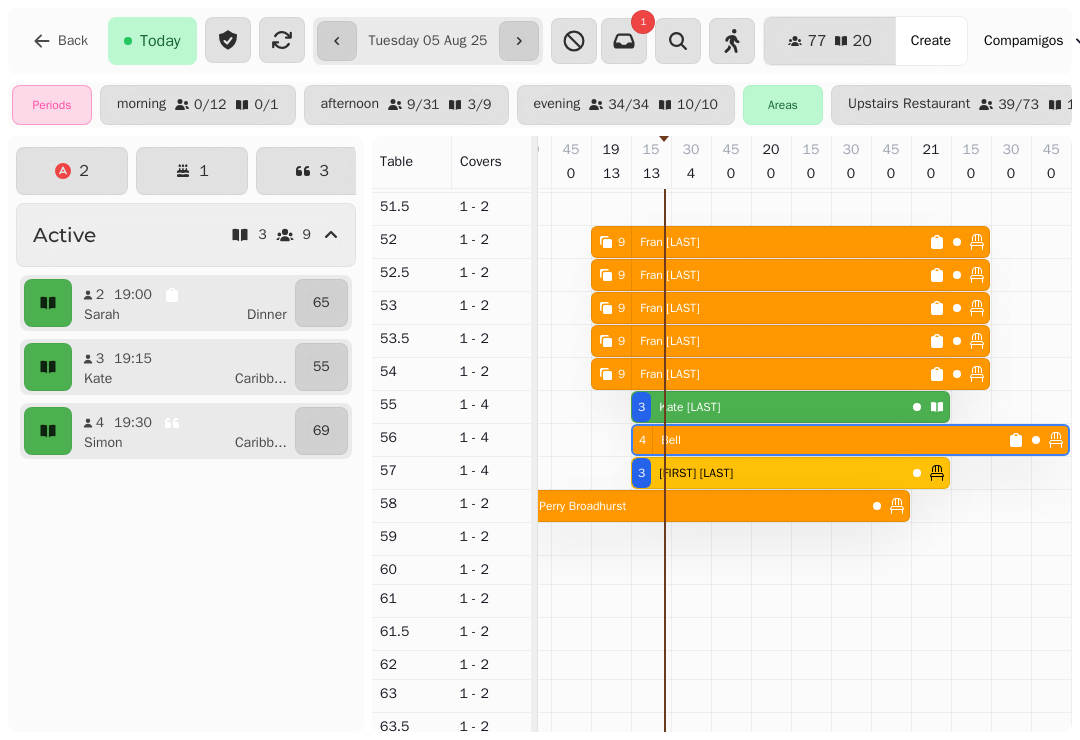 click on "Simon" at bounding box center [103, 443] 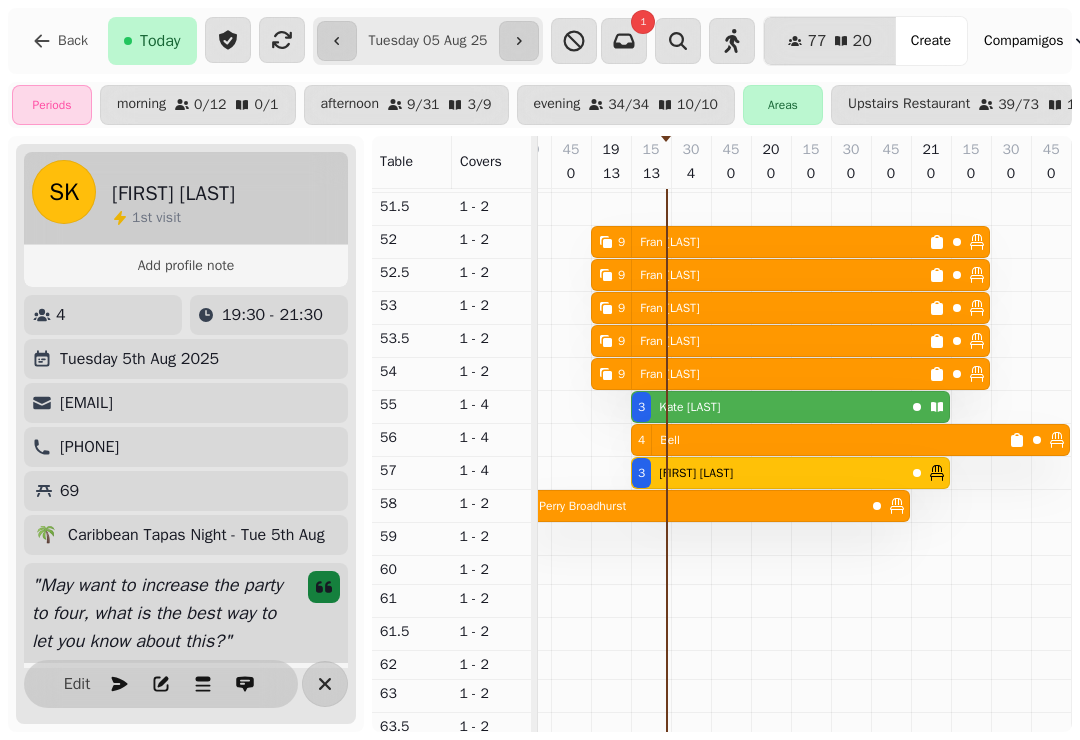 scroll, scrollTop: 0, scrollLeft: 0, axis: both 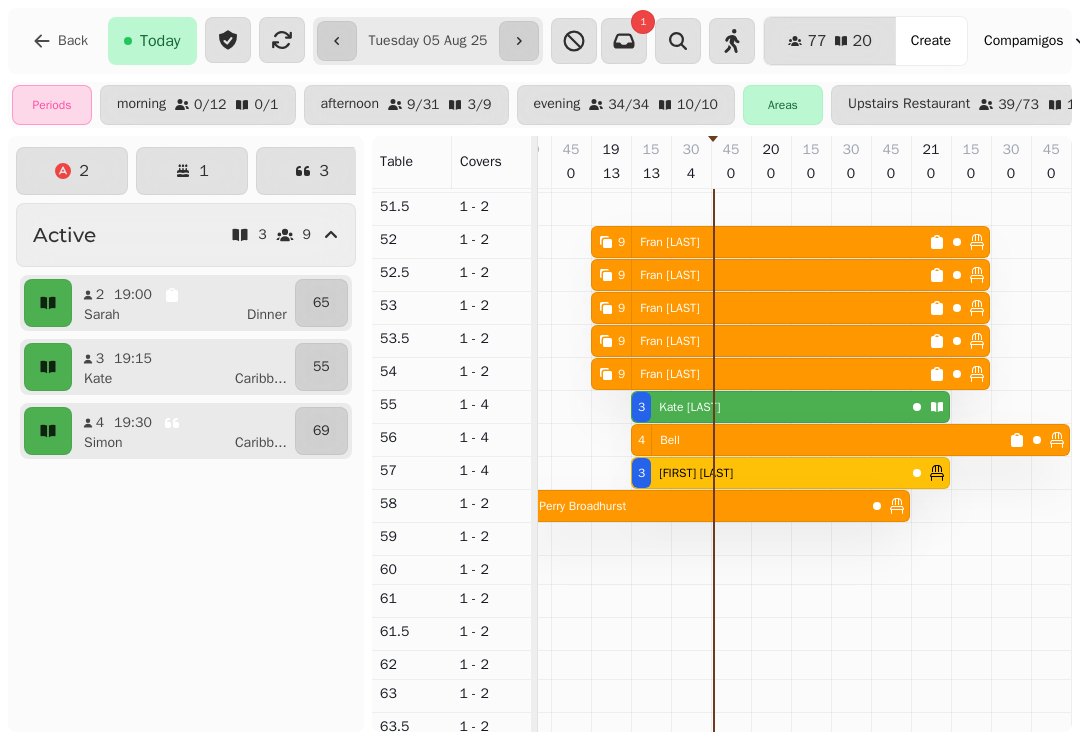 click 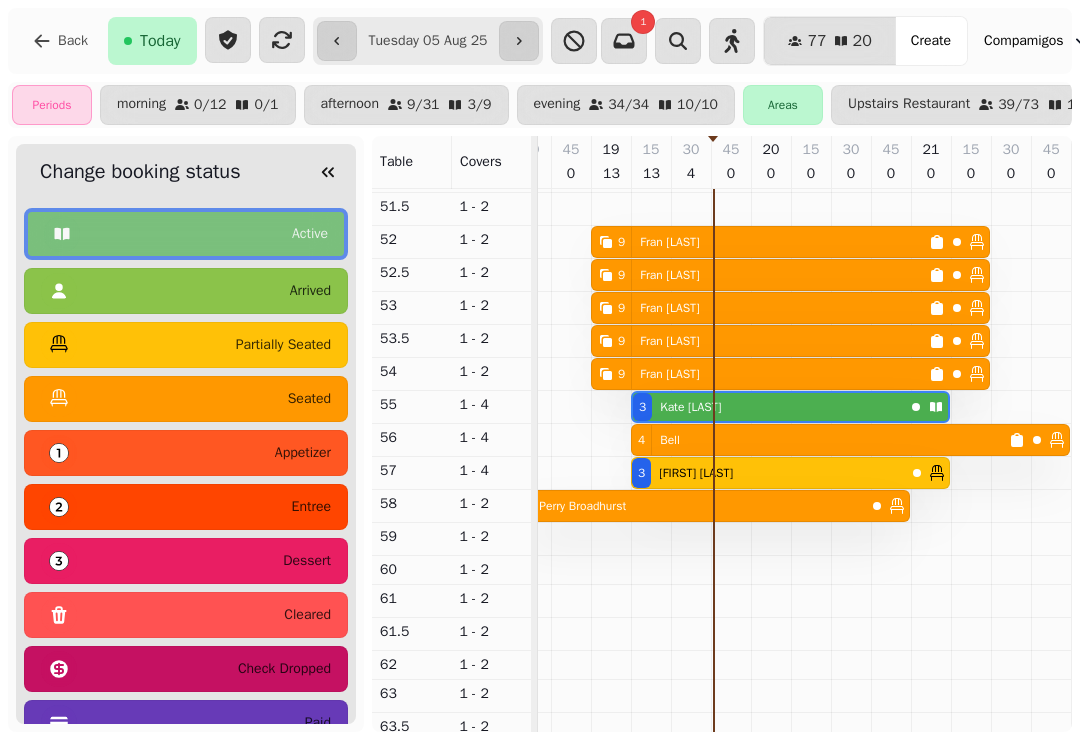click on "seated" at bounding box center (186, 399) 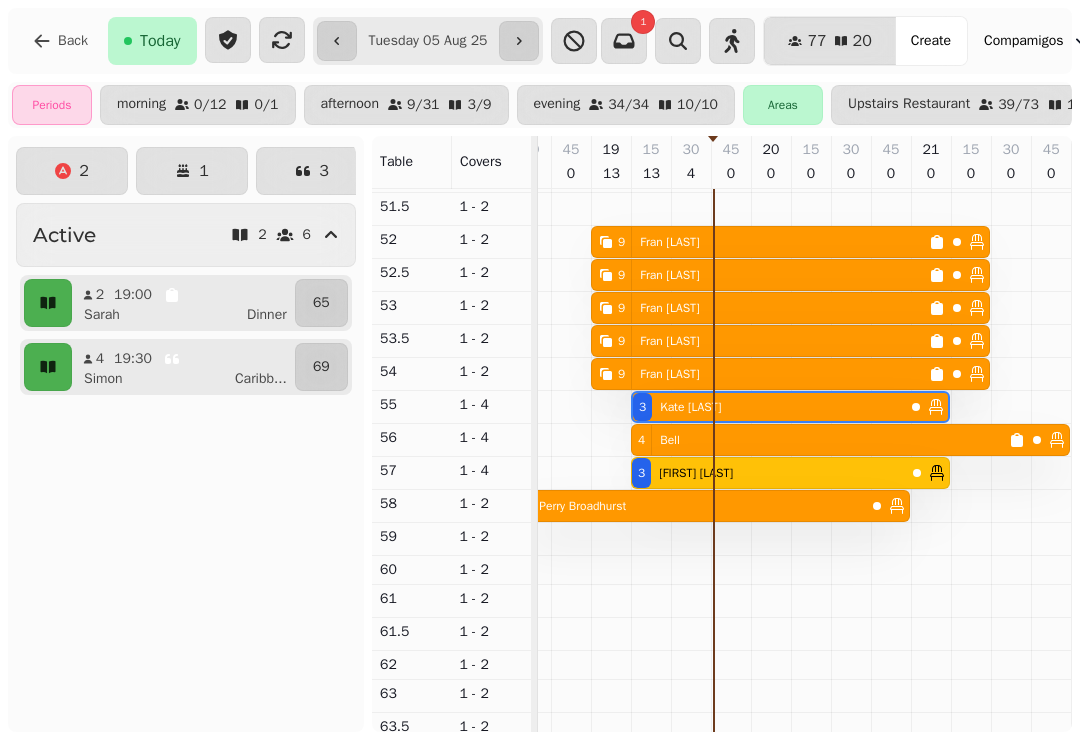 click on "[FIRST] [LAST]" at bounding box center [191, 379] 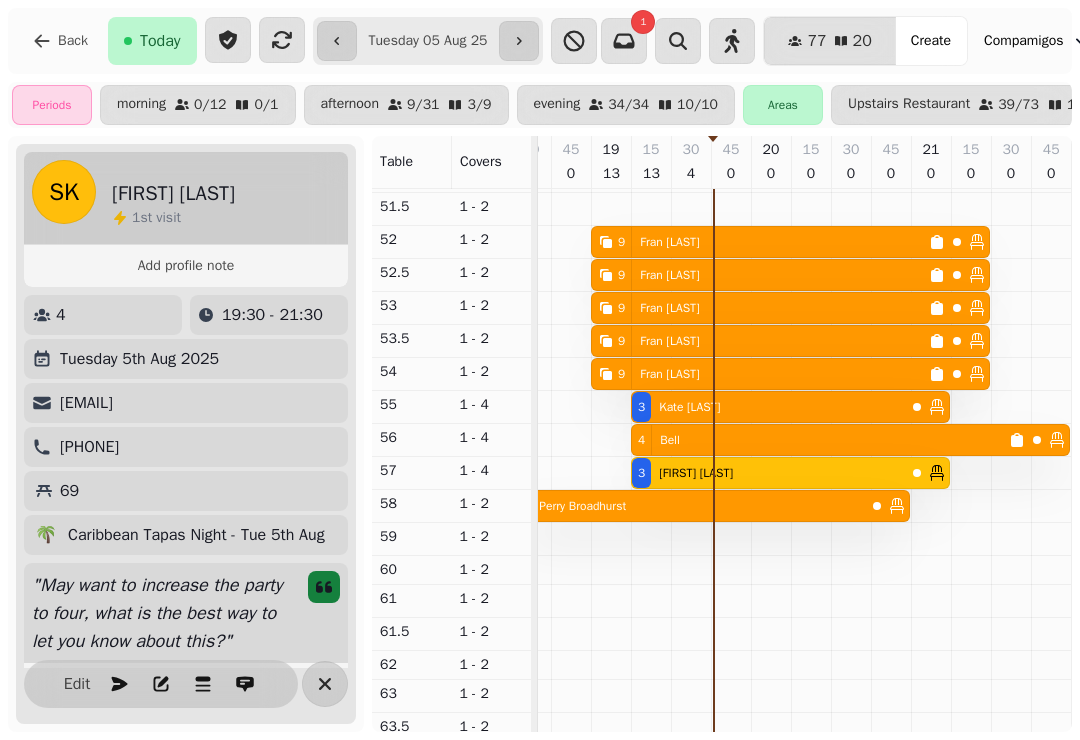 click 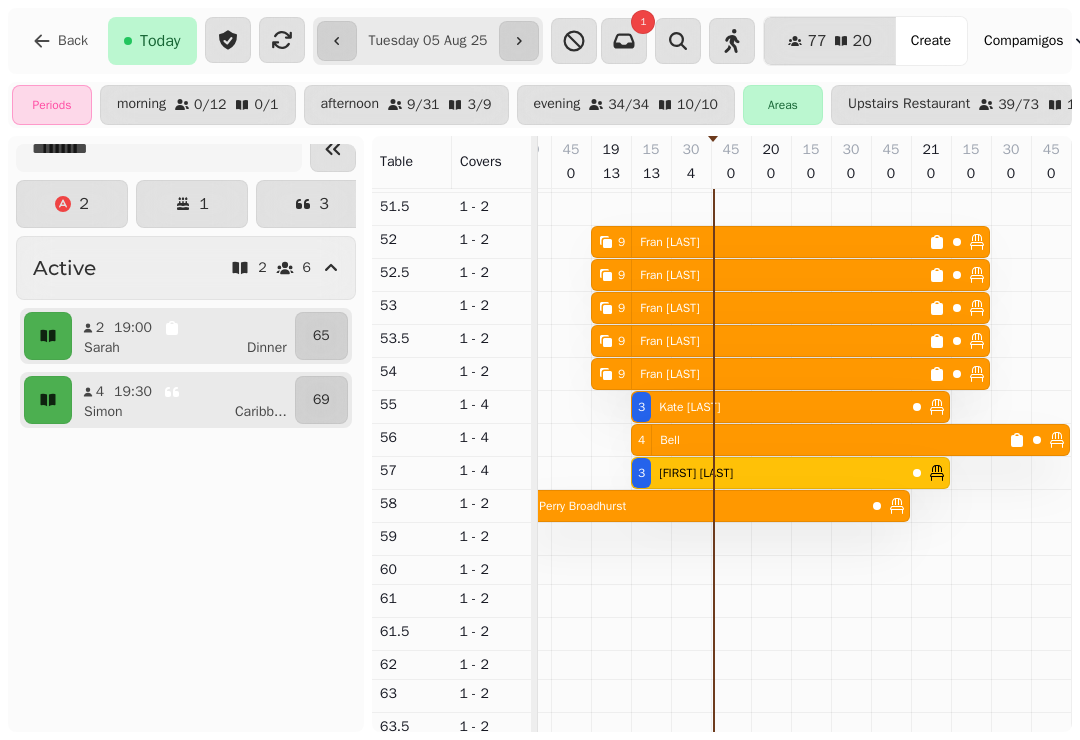 scroll, scrollTop: 22, scrollLeft: 0, axis: vertical 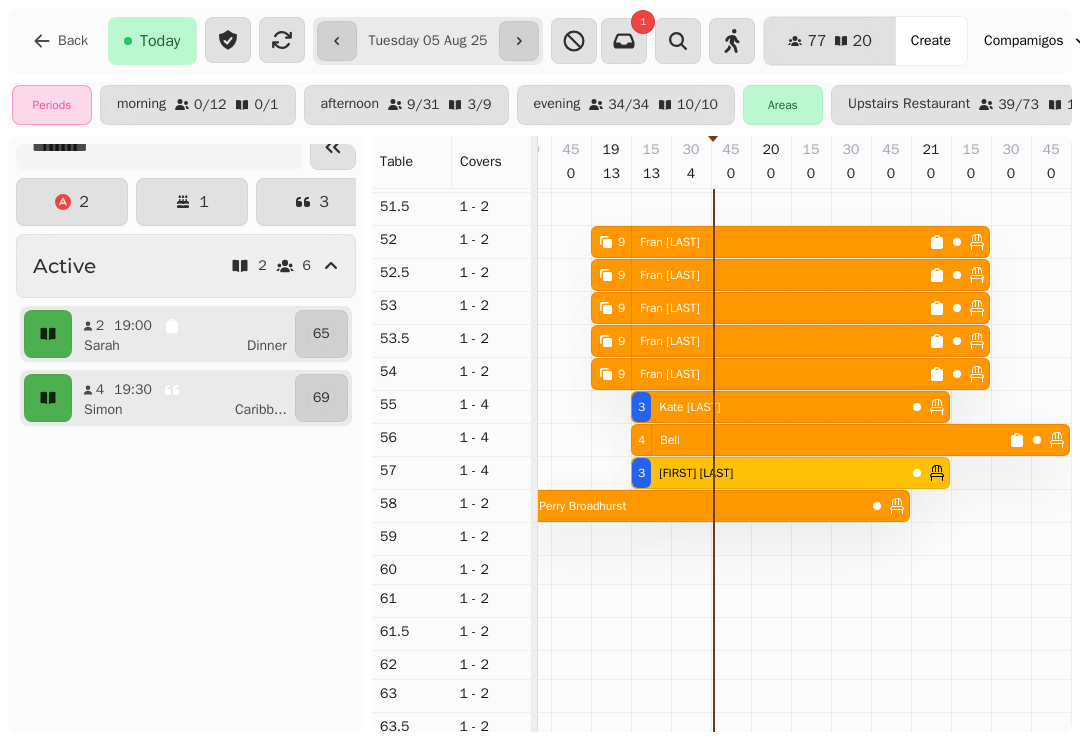 click on "69" at bounding box center (321, 398) 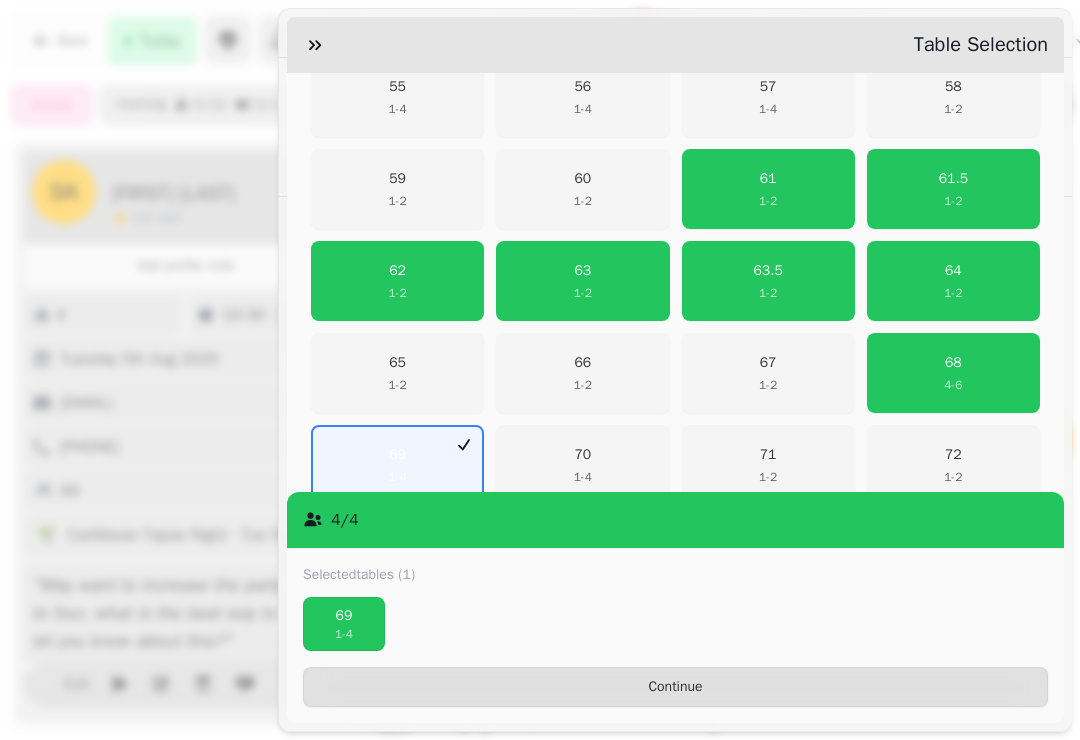 scroll, scrollTop: 703, scrollLeft: 0, axis: vertical 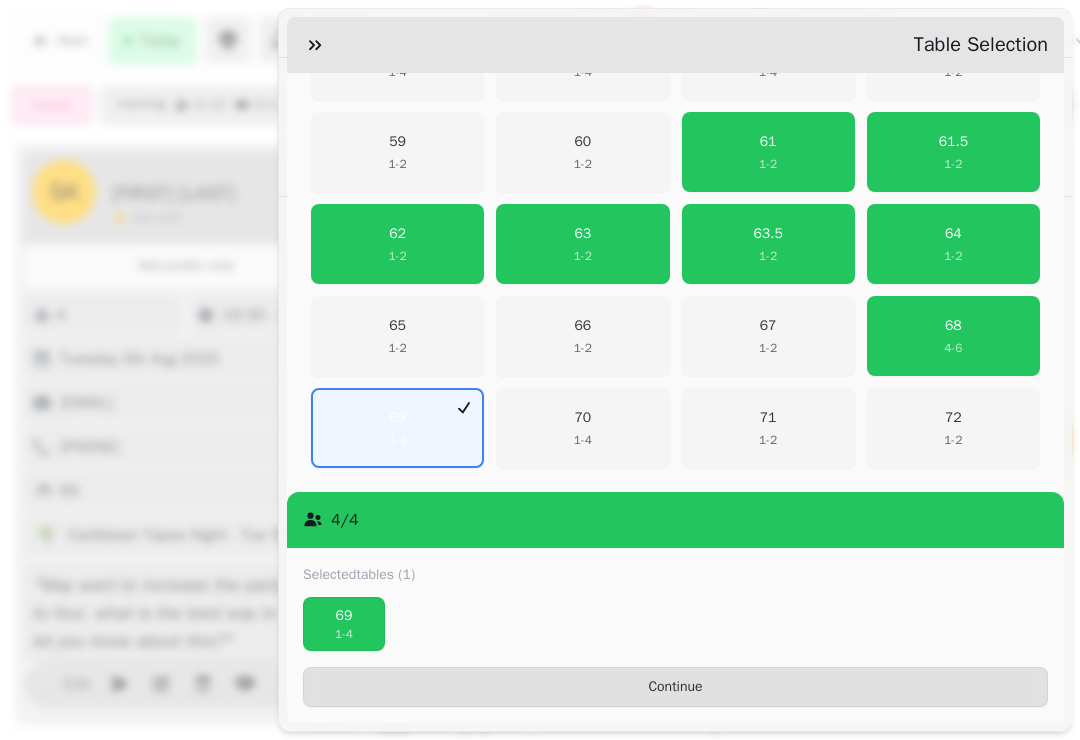 click on "Continue" at bounding box center (675, 687) 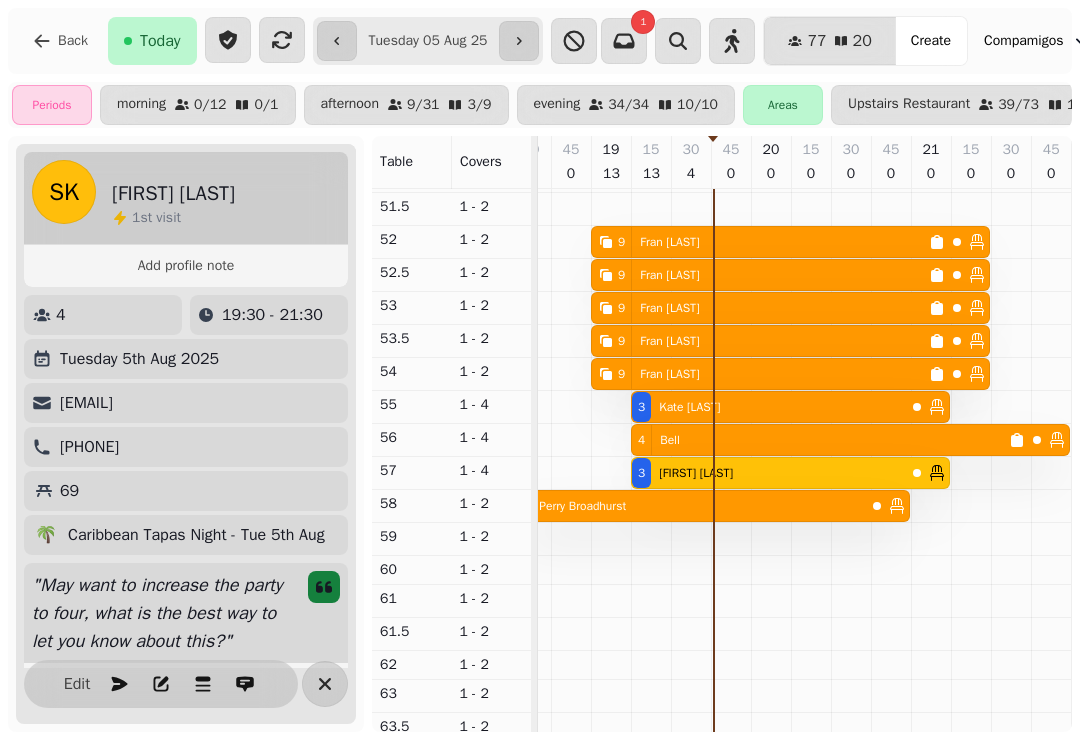 click at bounding box center (325, 684) 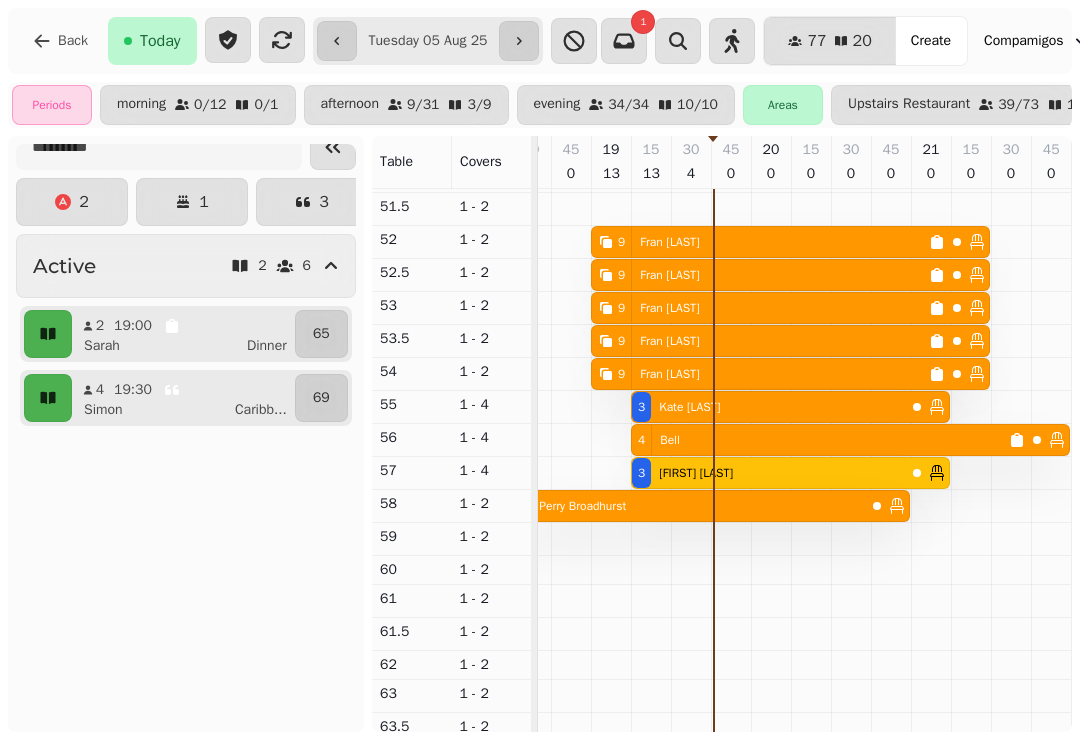 click 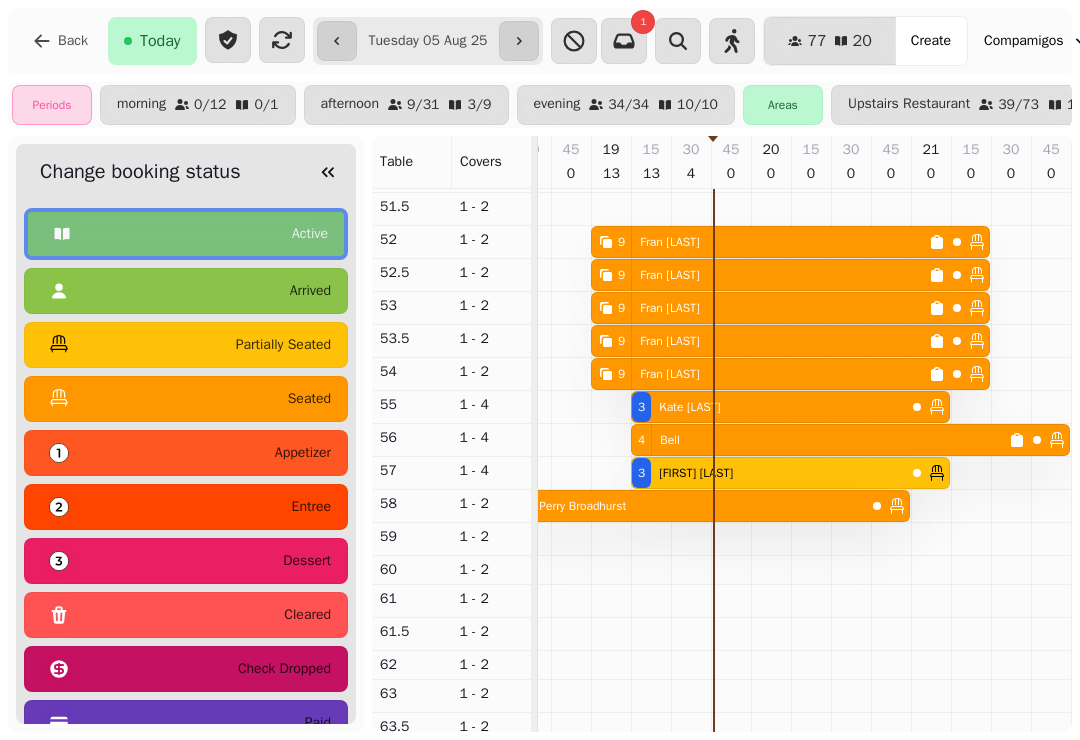 click on "seated" at bounding box center [186, 399] 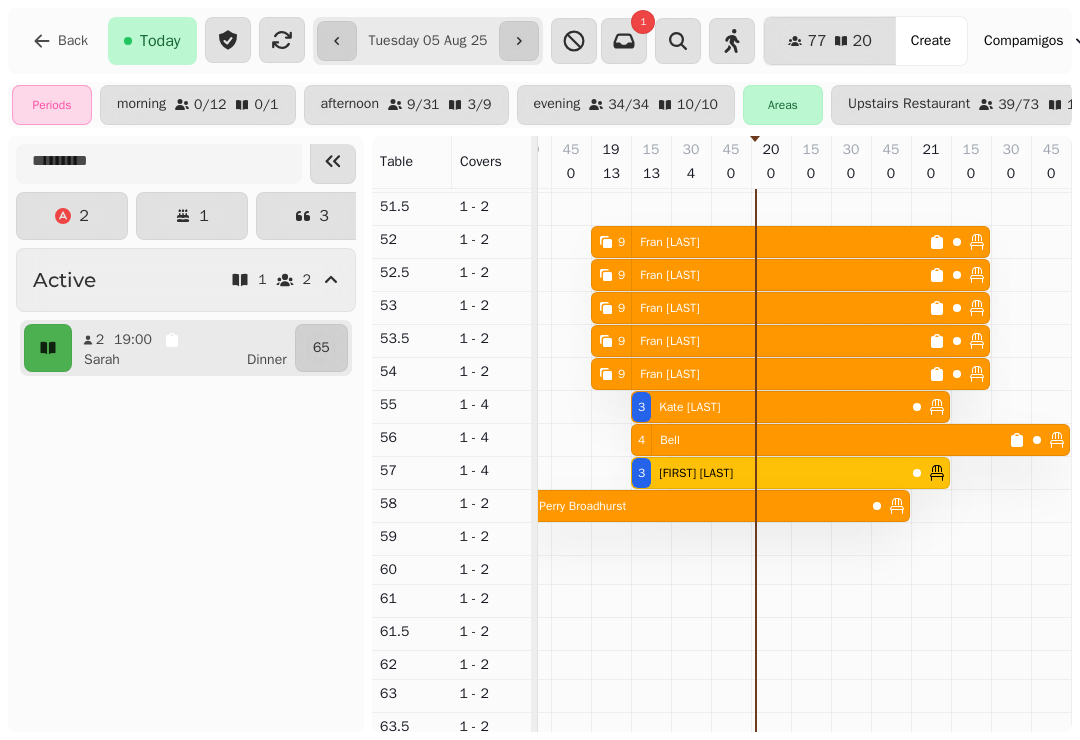 scroll, scrollTop: 4, scrollLeft: 0, axis: vertical 